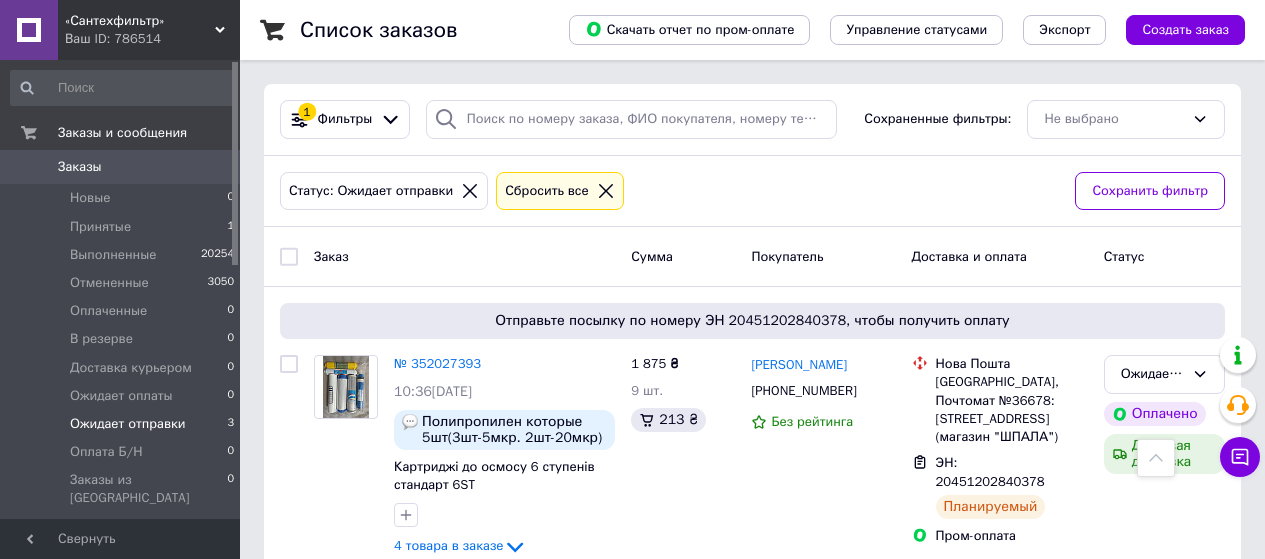scroll, scrollTop: 465, scrollLeft: 0, axis: vertical 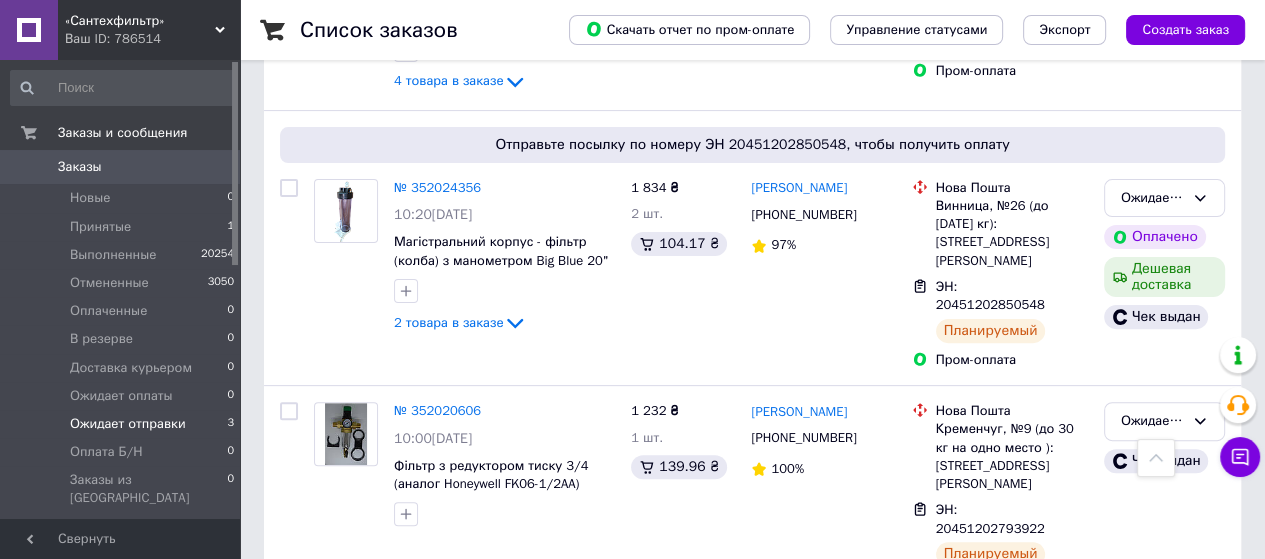 click on "Ожидает отправки" at bounding box center (128, 424) 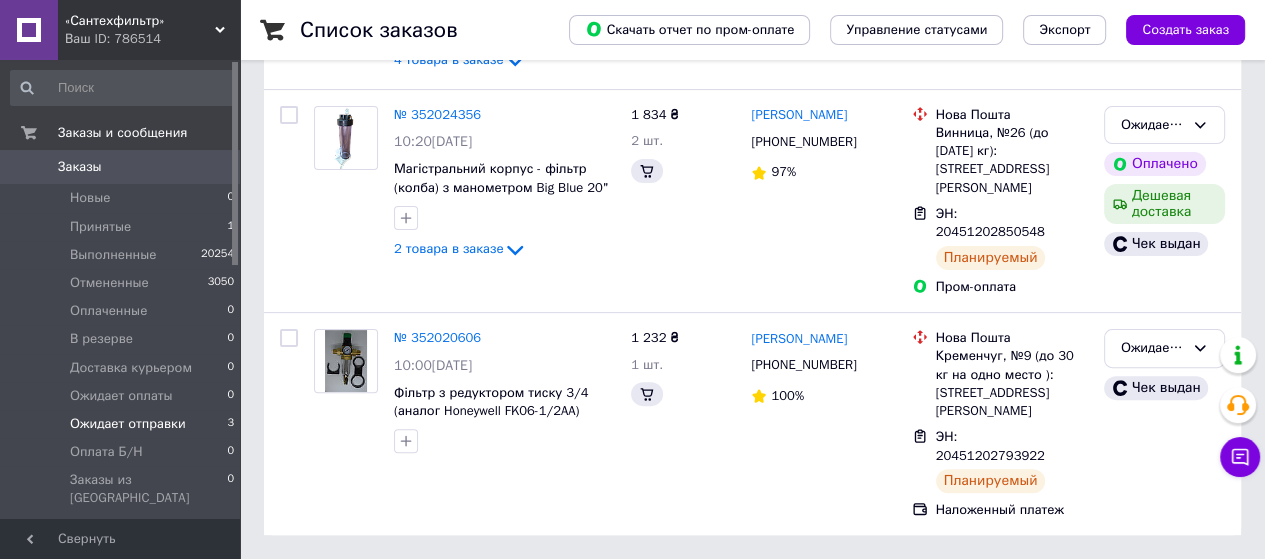 scroll, scrollTop: 0, scrollLeft: 0, axis: both 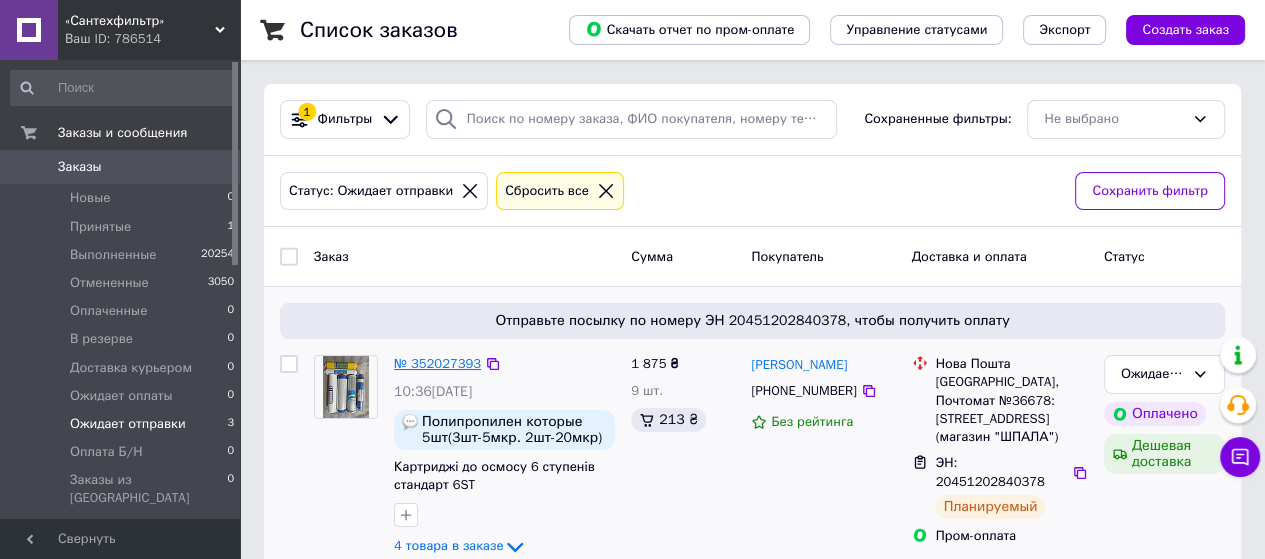 click on "№ 352027393" at bounding box center (437, 363) 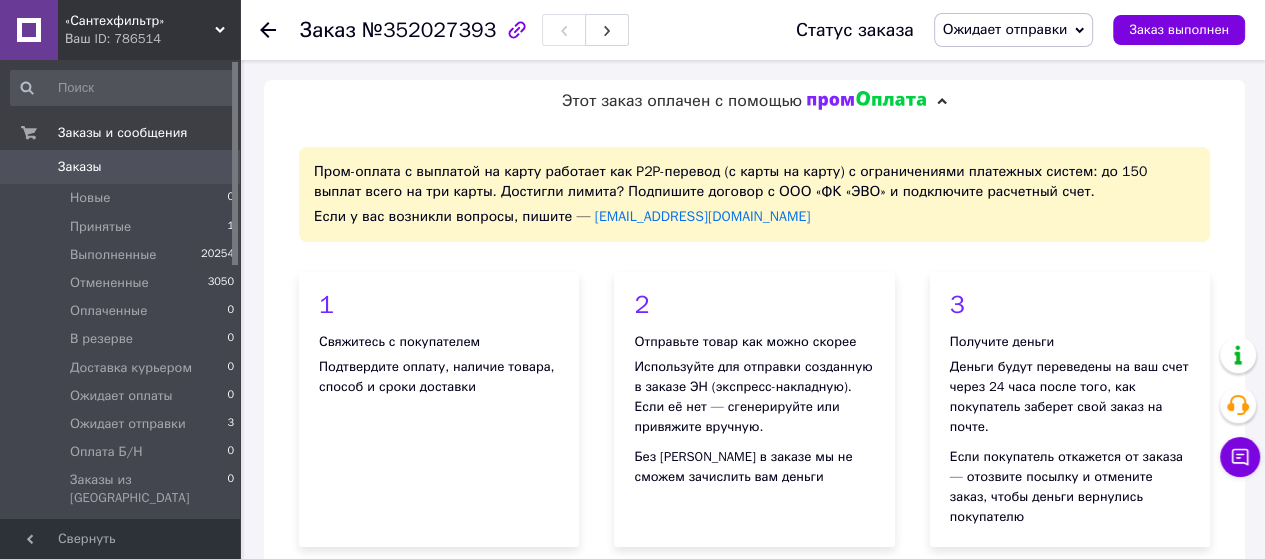 scroll, scrollTop: 4, scrollLeft: 0, axis: vertical 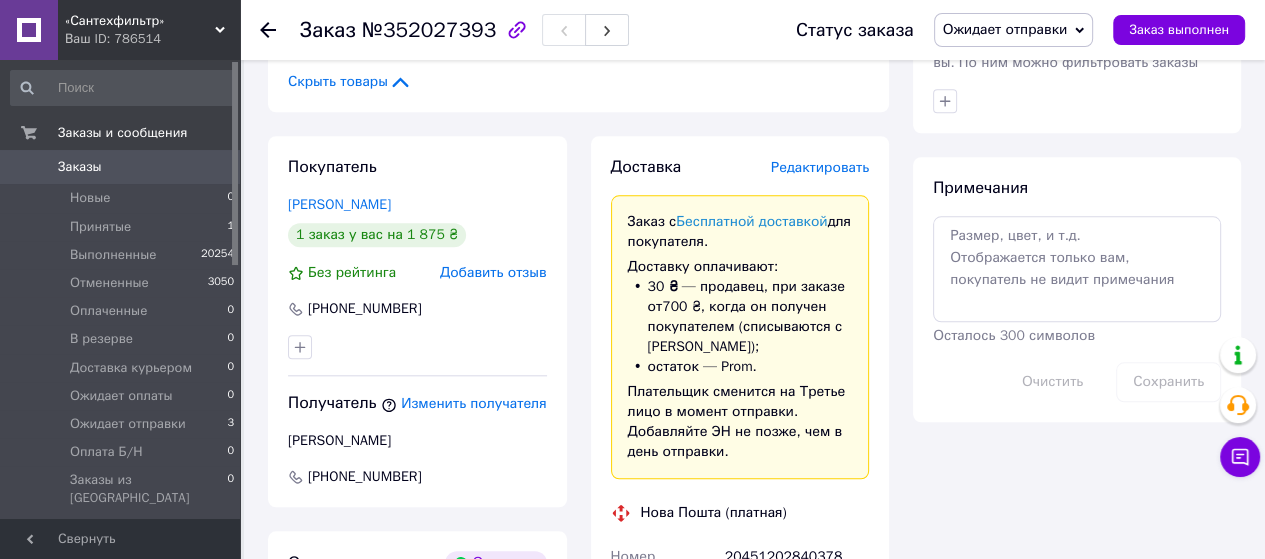 click on "Редактировать" at bounding box center (820, 167) 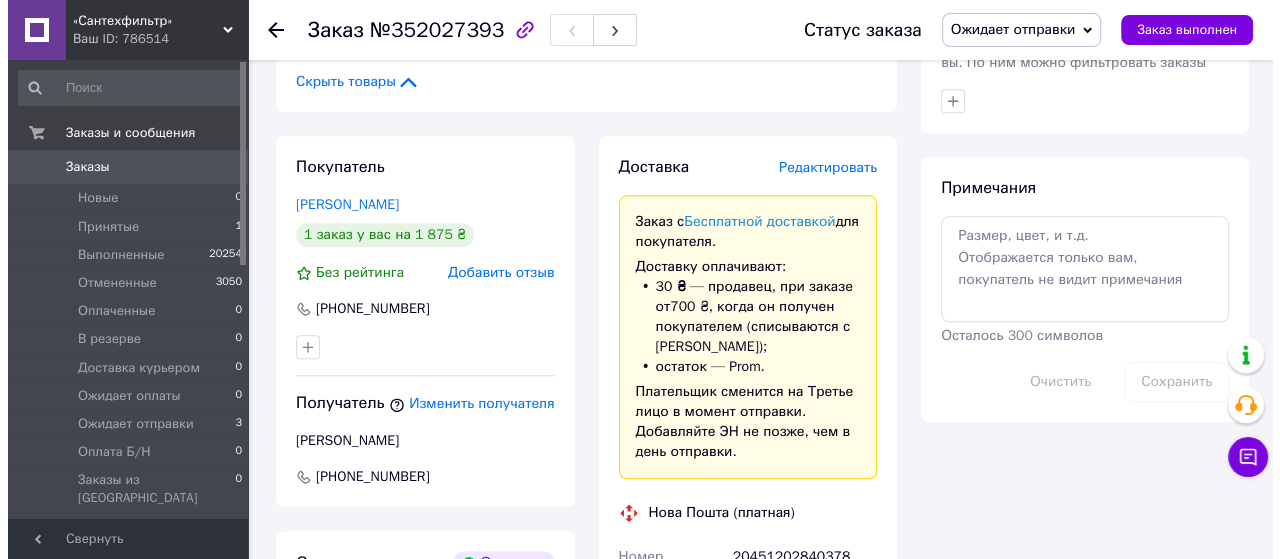 scroll, scrollTop: 1580, scrollLeft: 0, axis: vertical 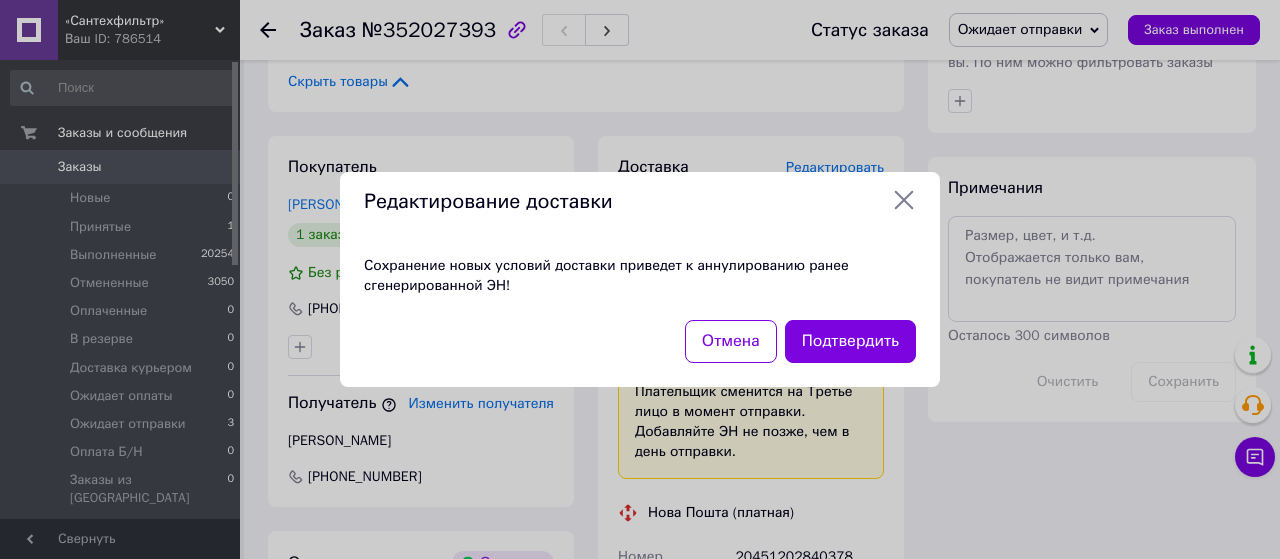 click 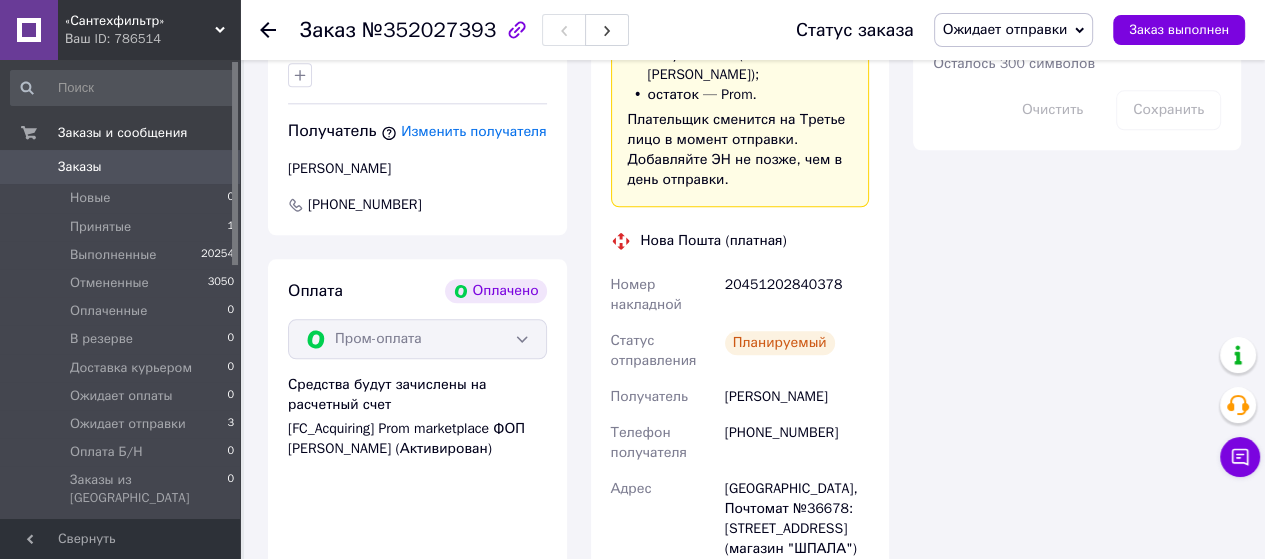 scroll, scrollTop: 1900, scrollLeft: 0, axis: vertical 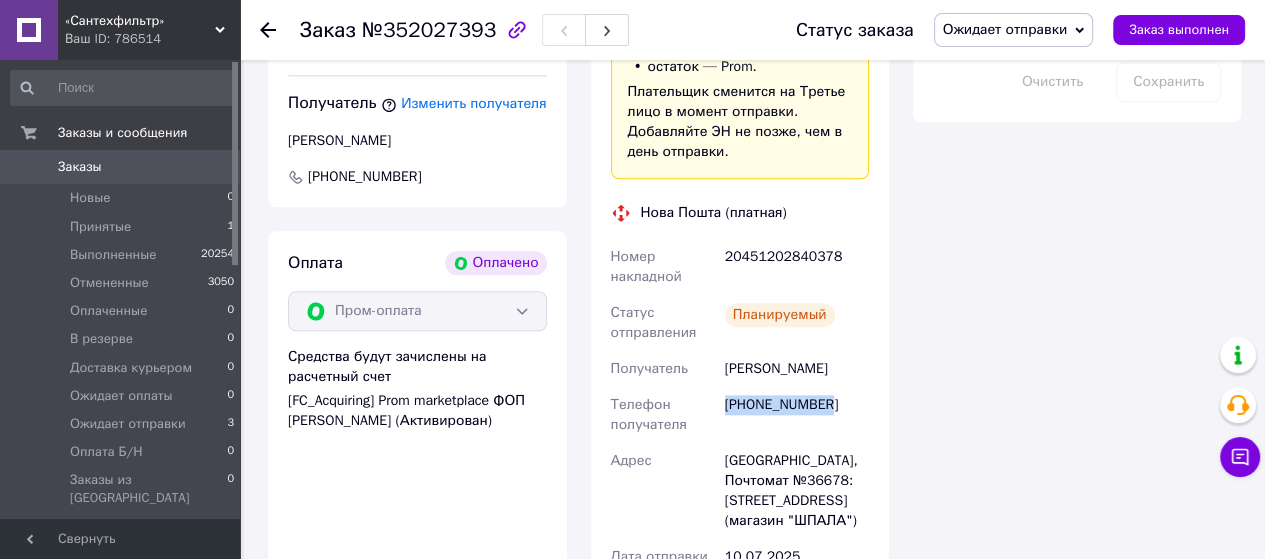 drag, startPoint x: 726, startPoint y: 404, endPoint x: 823, endPoint y: 406, distance: 97.020615 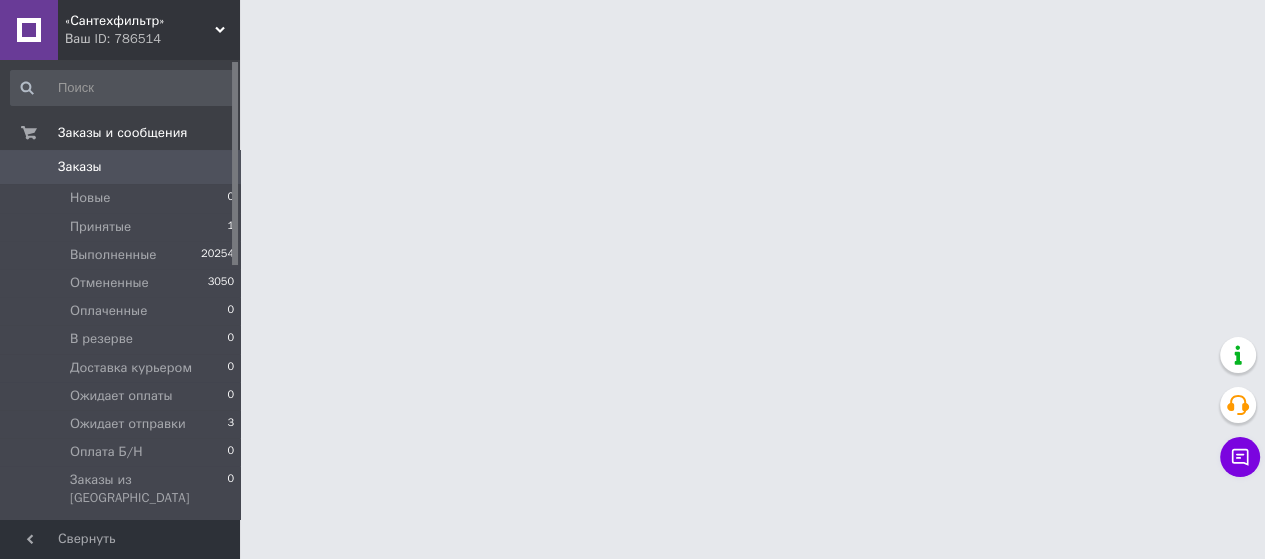 scroll, scrollTop: 0, scrollLeft: 0, axis: both 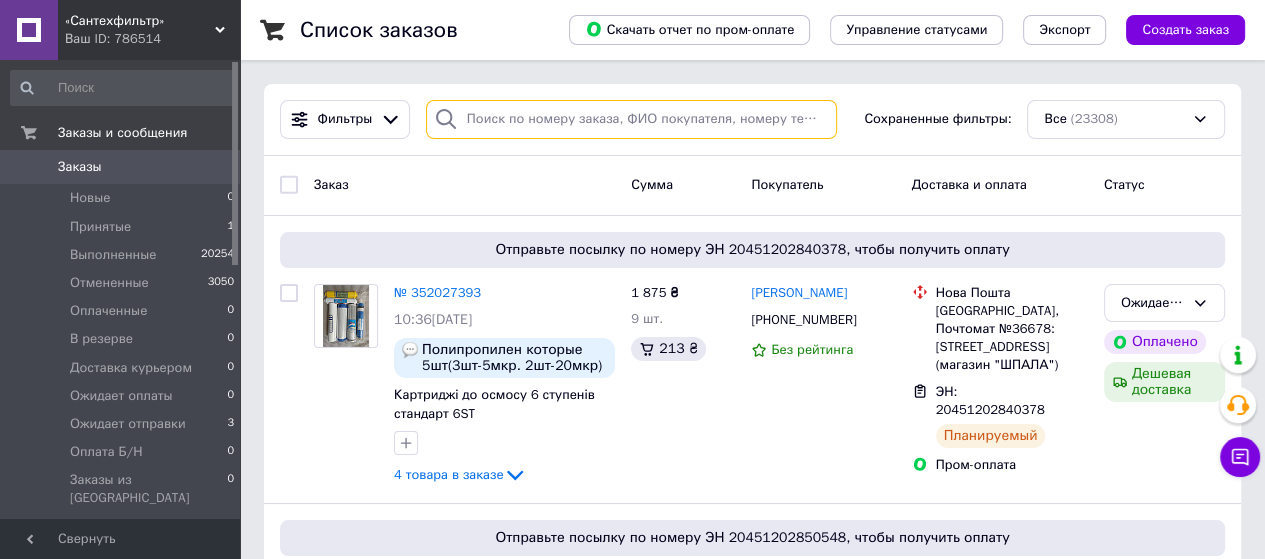 click at bounding box center (631, 119) 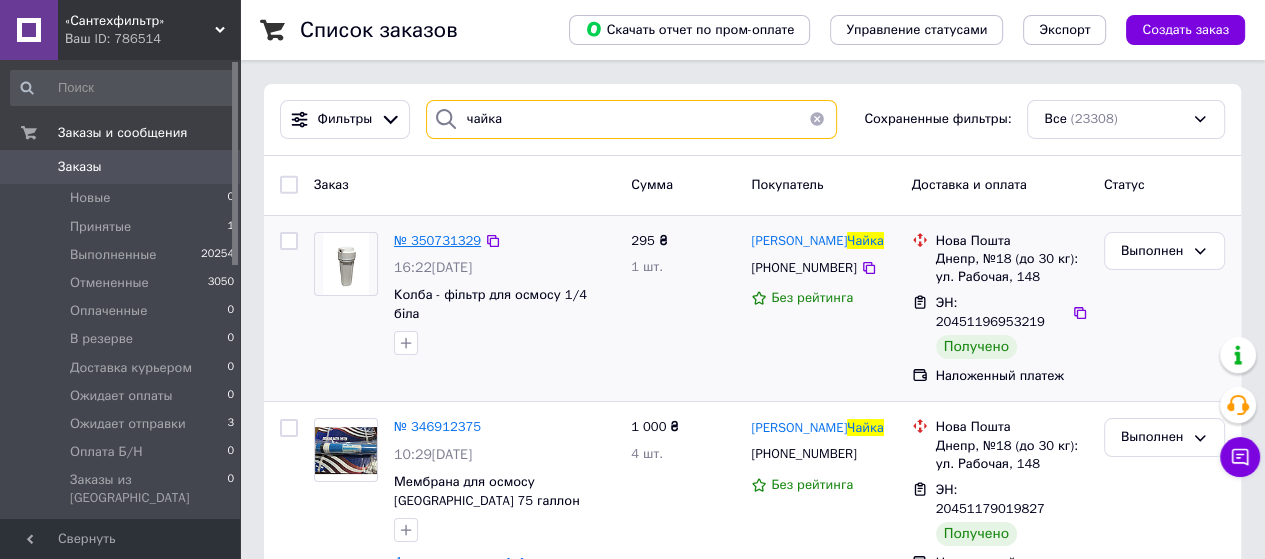 type on "чайка" 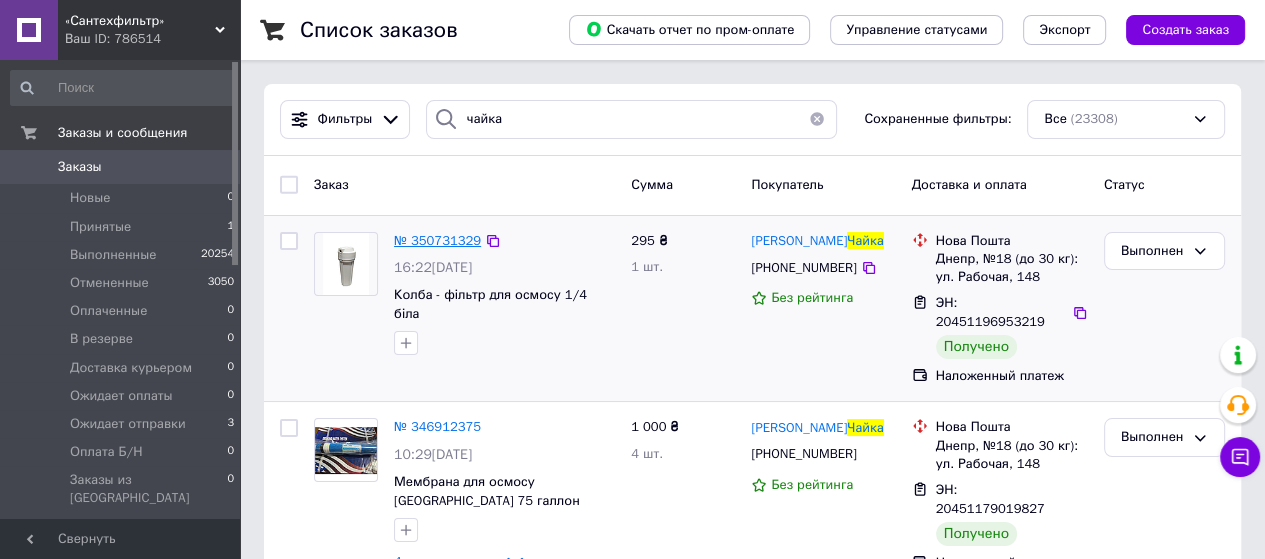 click on "№ 350731329" at bounding box center [437, 240] 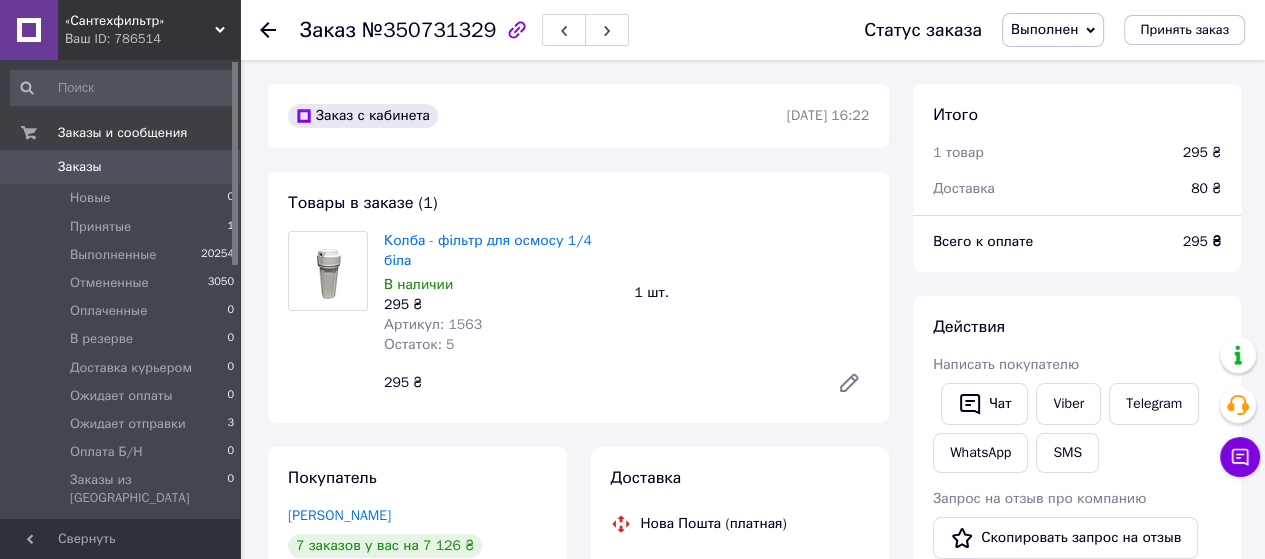 scroll, scrollTop: 20, scrollLeft: 0, axis: vertical 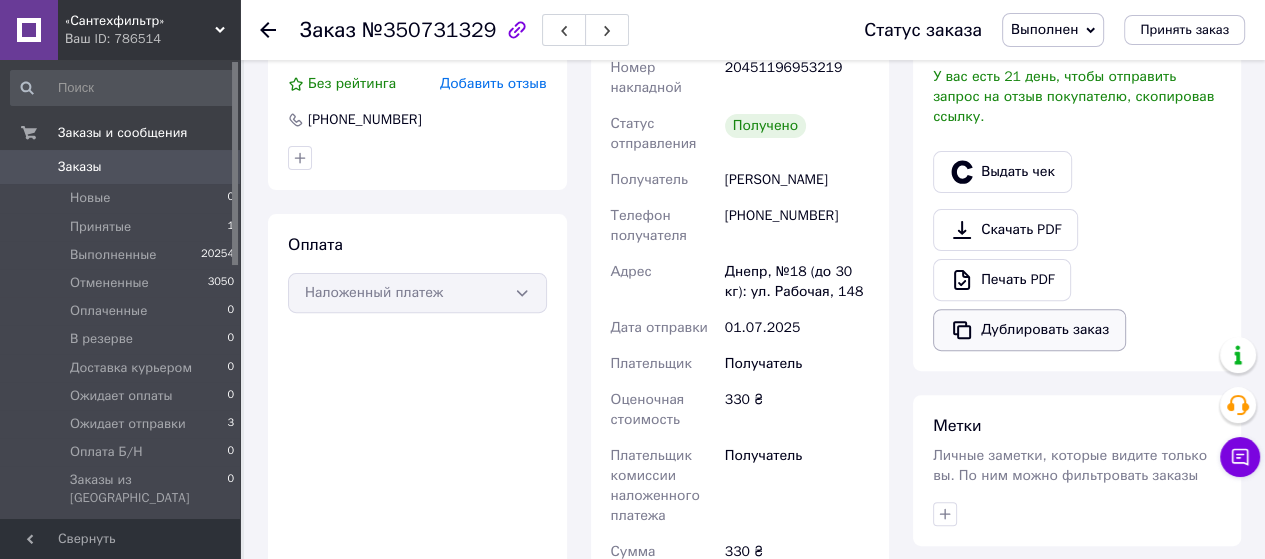 click on "Дублировать заказ" at bounding box center (1029, 330) 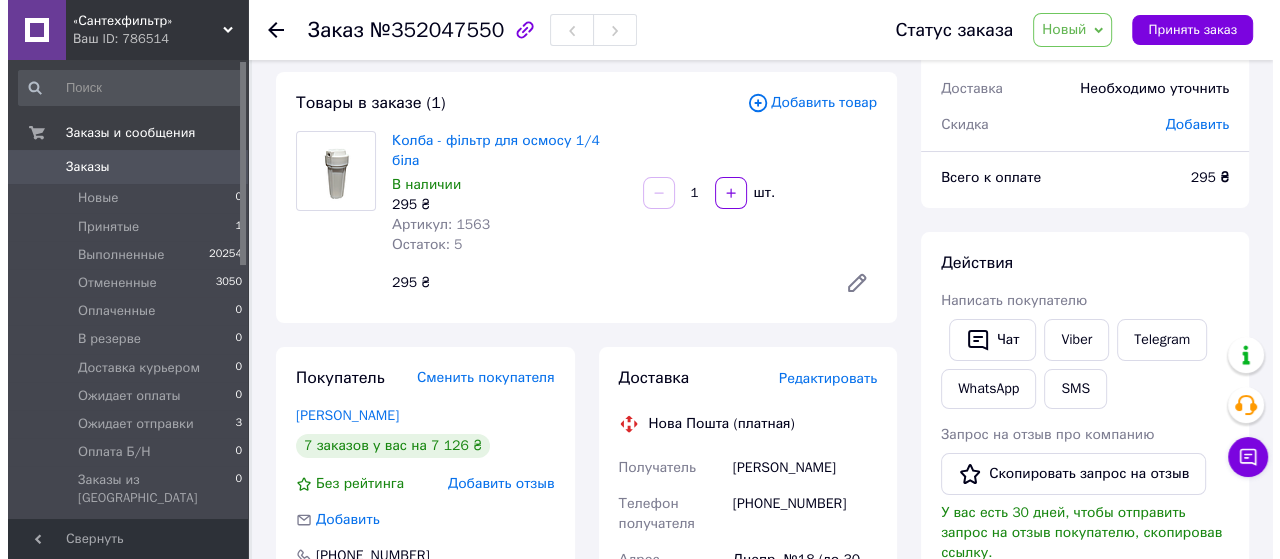 scroll, scrollTop: 200, scrollLeft: 0, axis: vertical 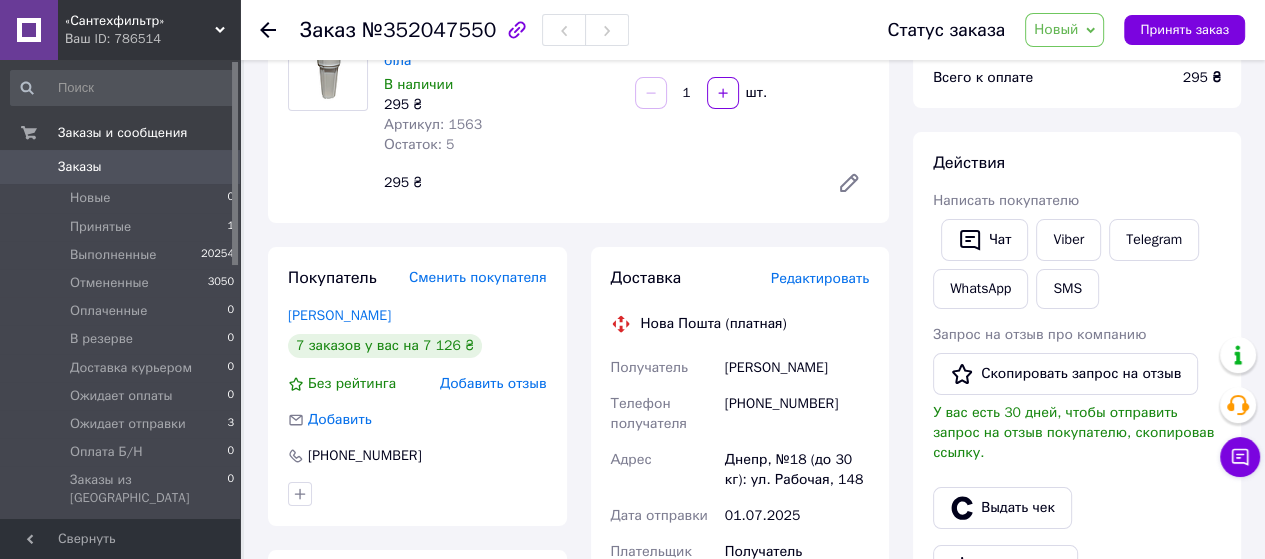 click on "Редактировать" at bounding box center (820, 278) 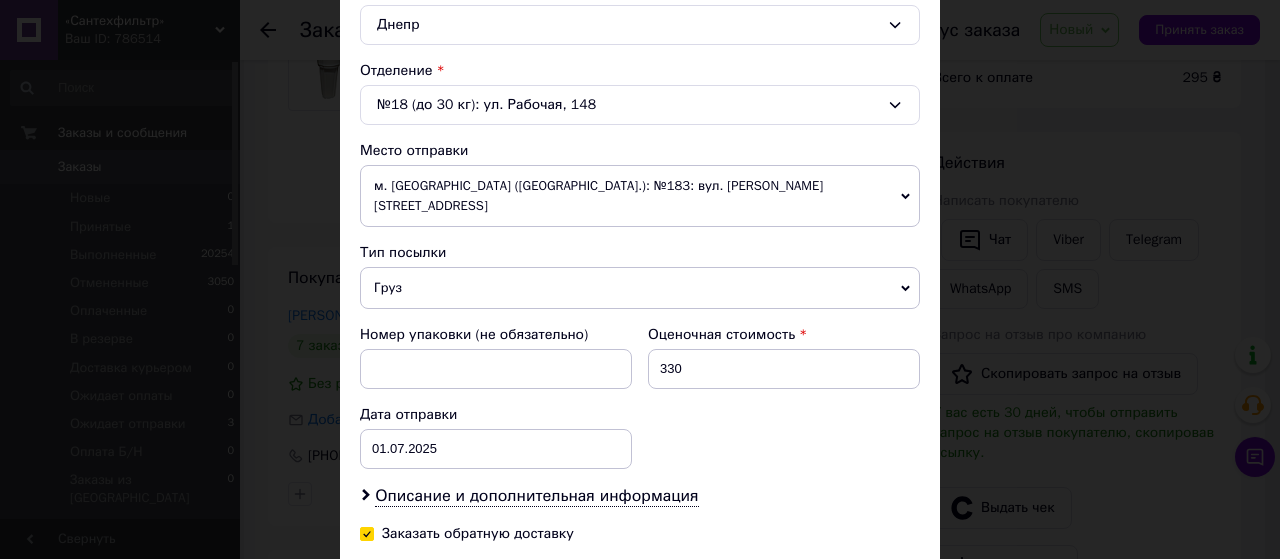 scroll, scrollTop: 600, scrollLeft: 0, axis: vertical 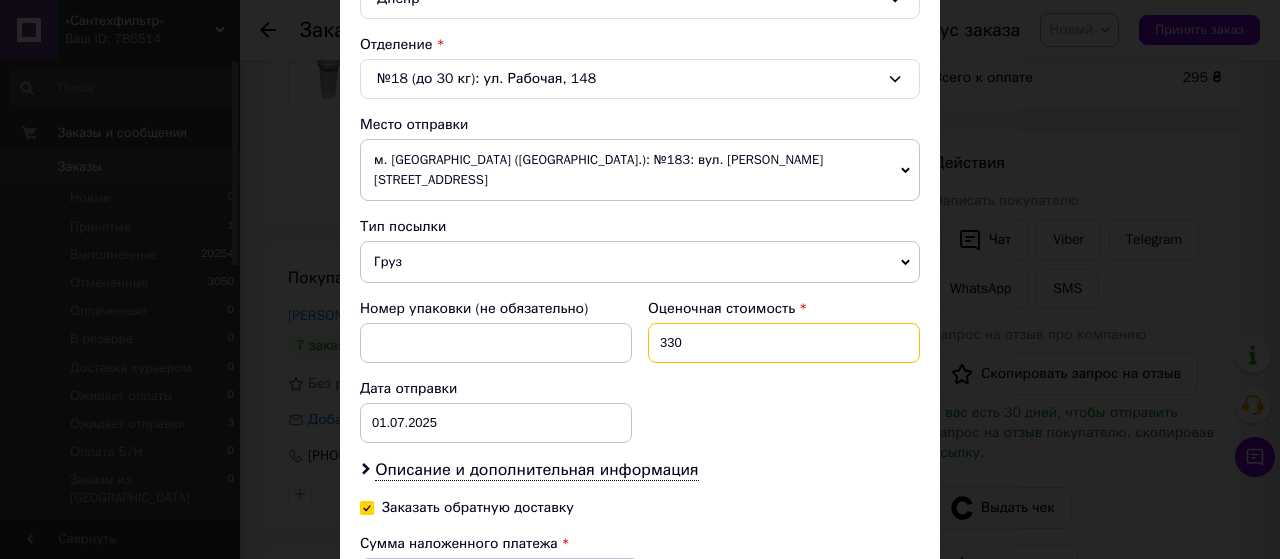click on "330" at bounding box center [784, 343] 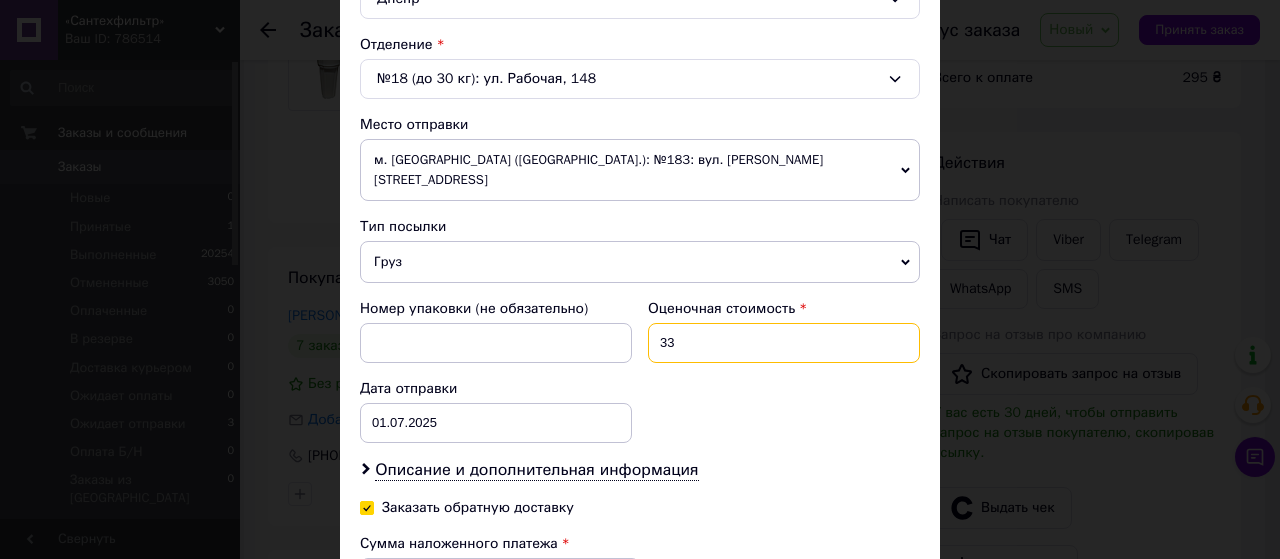 type on "3" 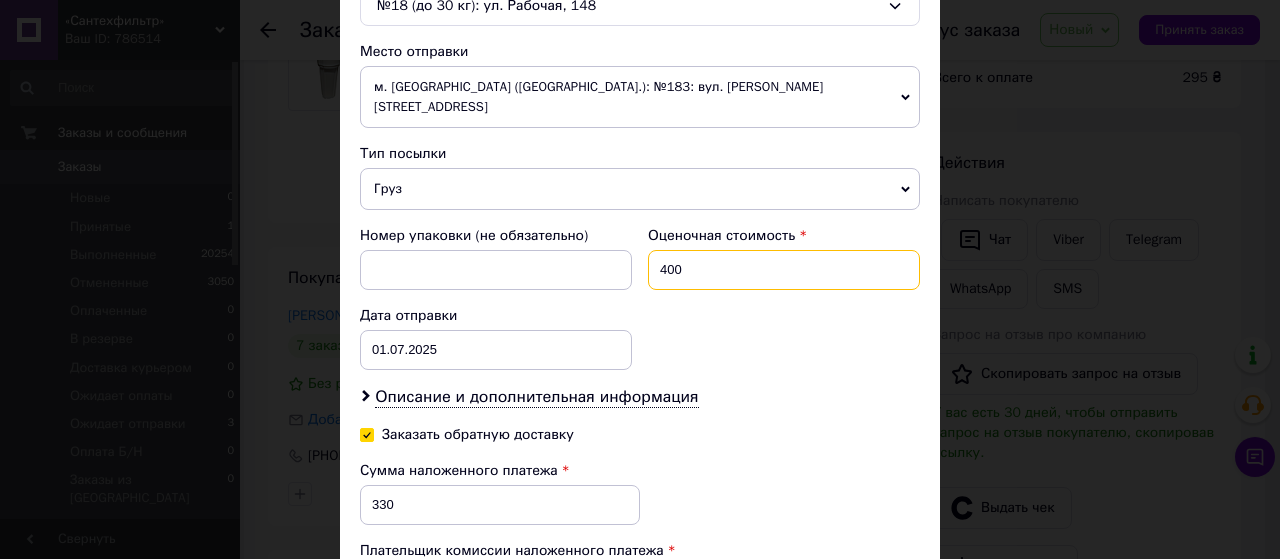 scroll, scrollTop: 700, scrollLeft: 0, axis: vertical 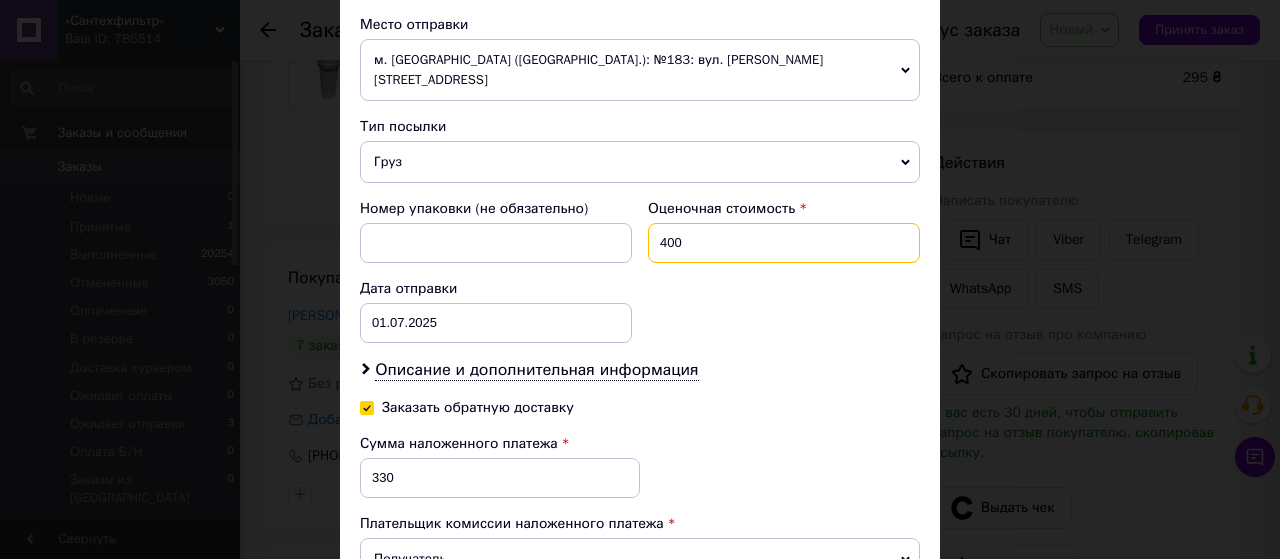 type on "400" 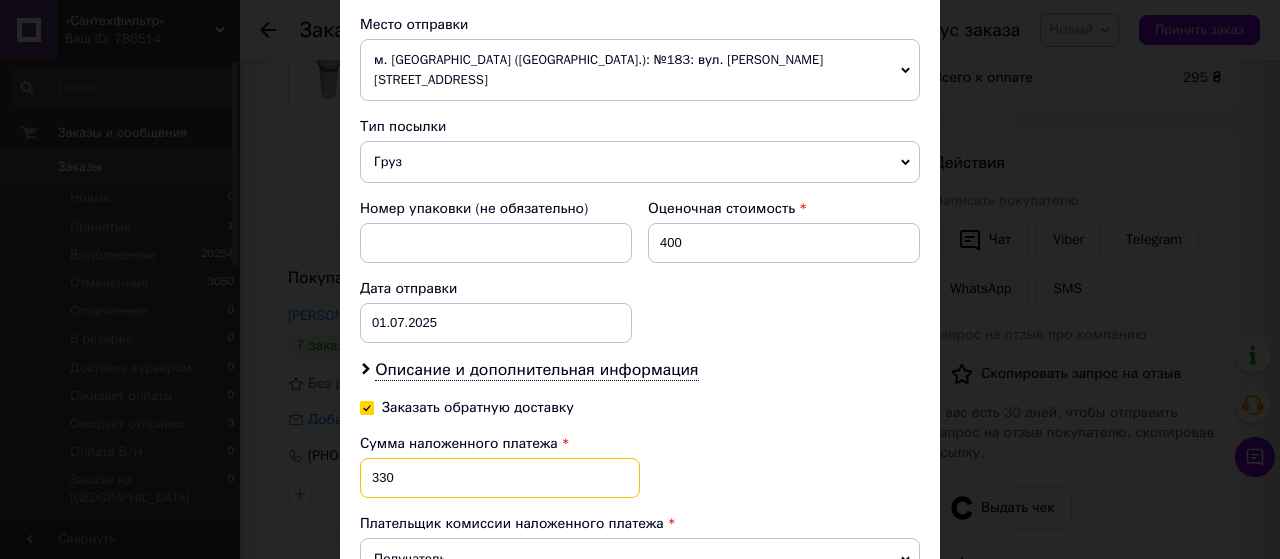 click on "330" at bounding box center (500, 478) 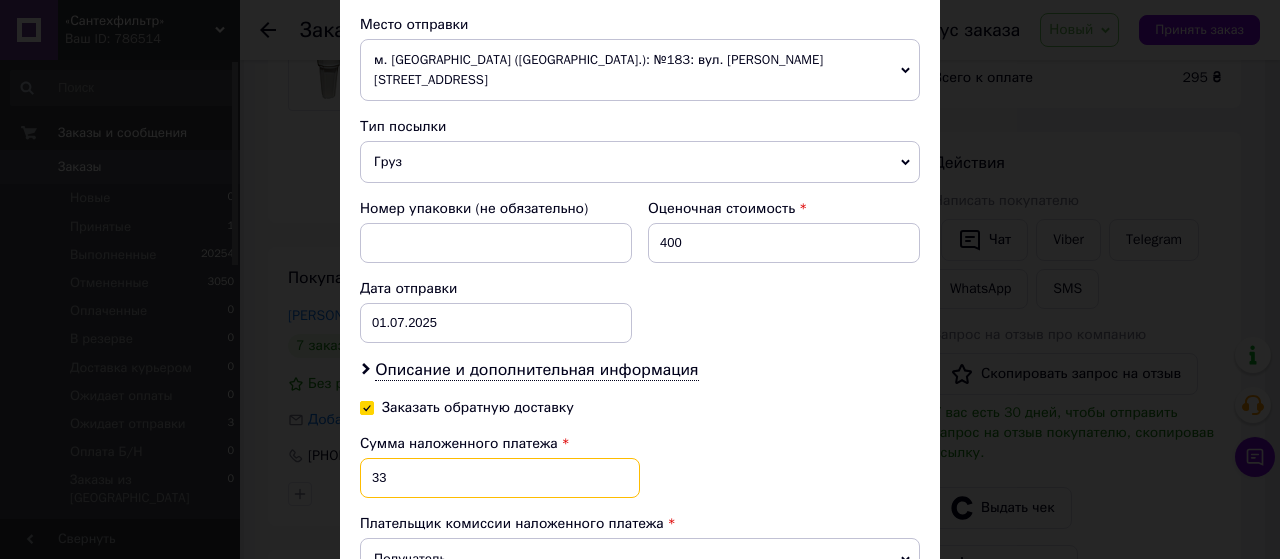 type on "3" 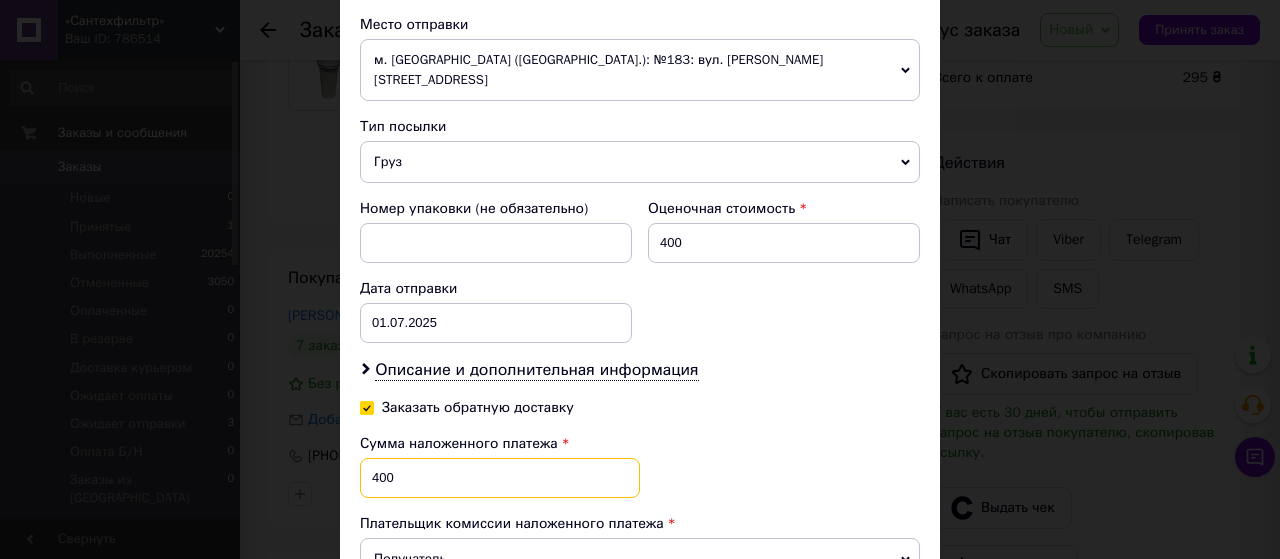 type on "400" 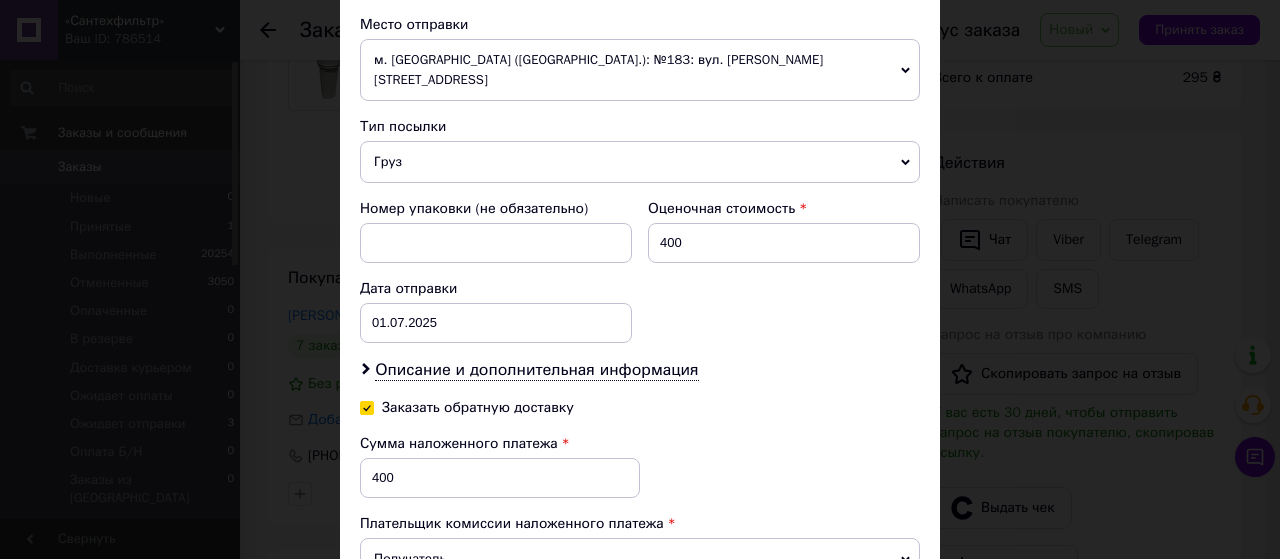 click on "Номер упаковки (не обязательно) Оценочная стоимость 400 Дата отправки 01.07.2025 < 2025 > < Июль > Пн Вт Ср Чт Пт Сб Вс 30 1 2 3 4 5 6 7 8 9 10 11 12 13 14 15 16 17 18 19 20 21 22 23 24 25 26 27 28 29 30 31 1 2 3 4 5 6 7 8 9 10" at bounding box center [640, 271] 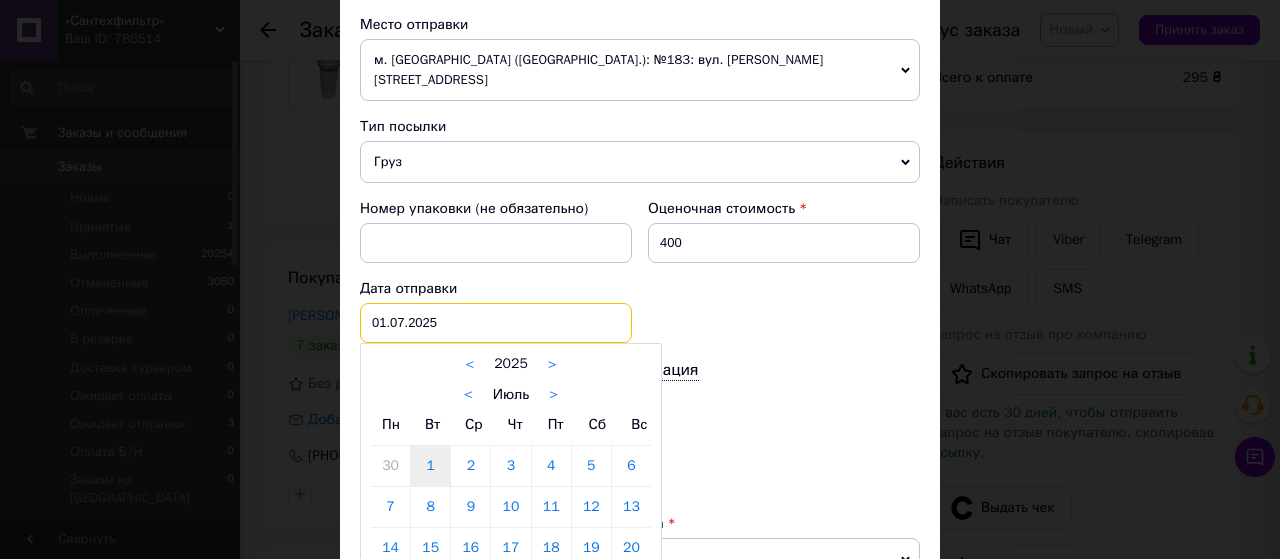 click on "01.07.2025 < 2025 > < Июль > Пн Вт Ср Чт Пт Сб Вс 30 1 2 3 4 5 6 7 8 9 10 11 12 13 14 15 16 17 18 19 20 21 22 23 24 25 26 27 28 29 30 31 1 2 3 4 5 6 7 8 9 10" at bounding box center [496, 323] 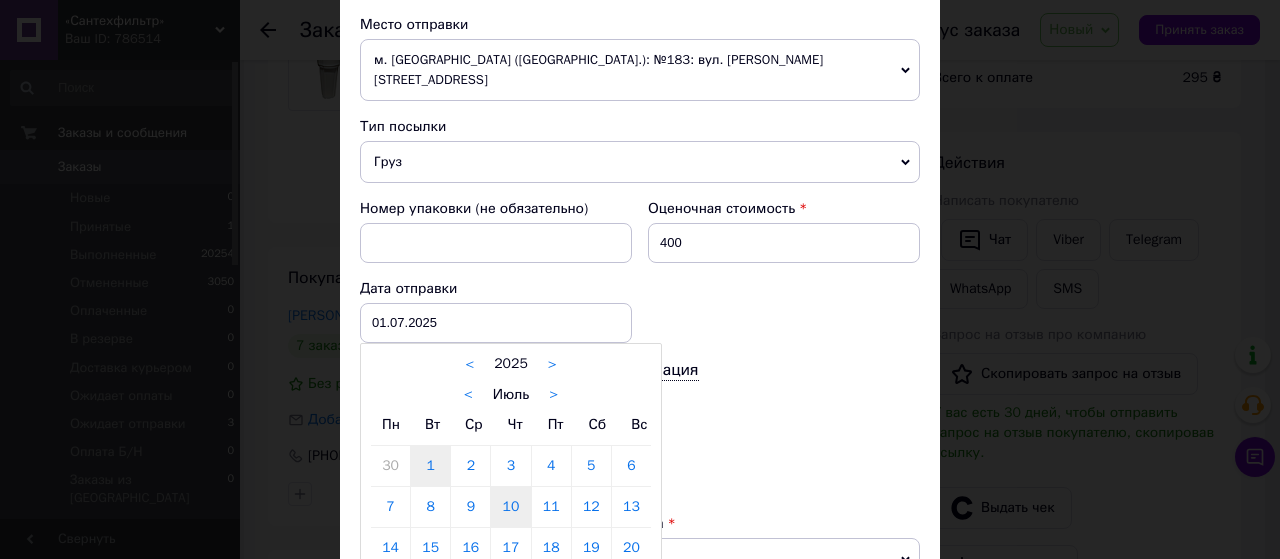 click on "10" at bounding box center (510, 507) 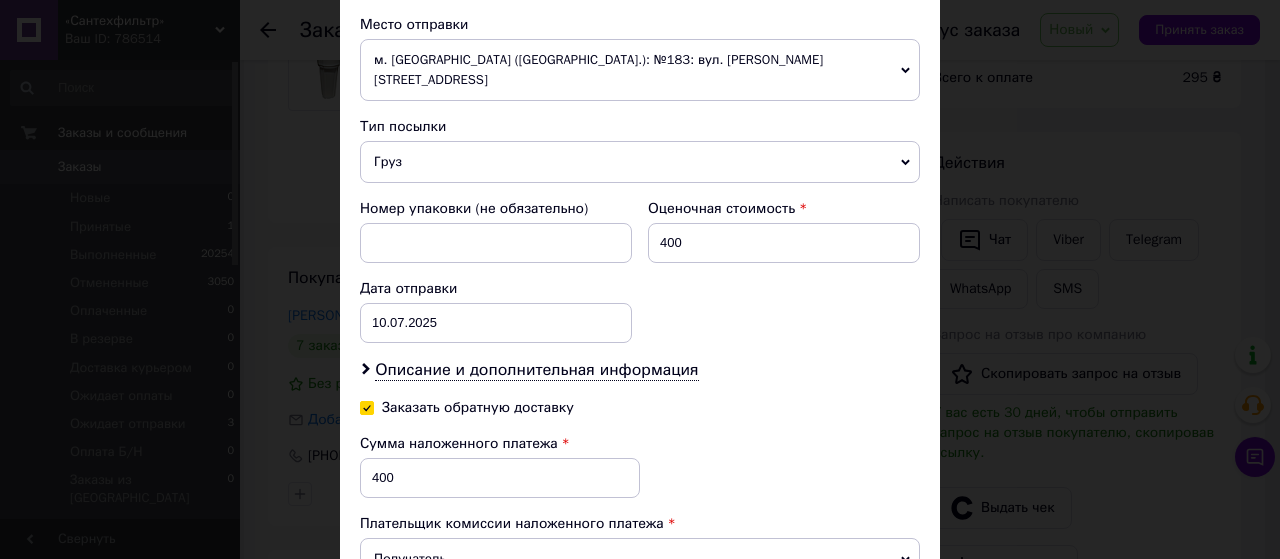 click on "Номер упаковки (не обязательно) Оценочная стоимость 400 Дата отправки 10.07.2025 < 2025 > < Июль > Пн Вт Ср Чт Пт Сб Вс 30 1 2 3 4 5 6 7 8 9 10 11 12 13 14 15 16 17 18 19 20 21 22 23 24 25 26 27 28 29 30 31 1 2 3 4 5 6 7 8 9 10" at bounding box center (640, 271) 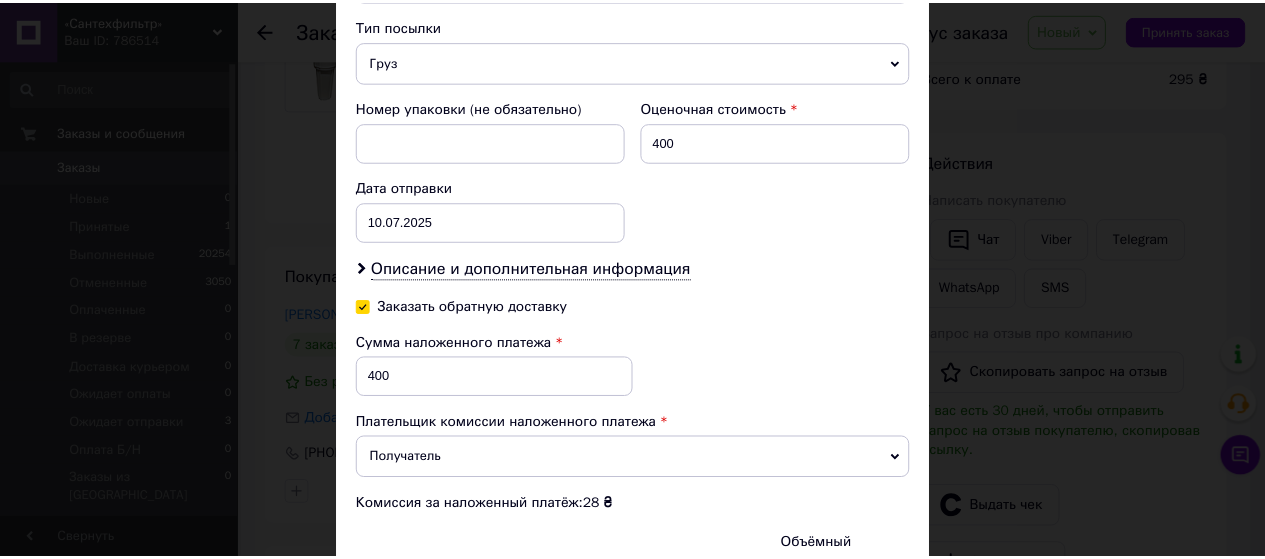 scroll, scrollTop: 1000, scrollLeft: 0, axis: vertical 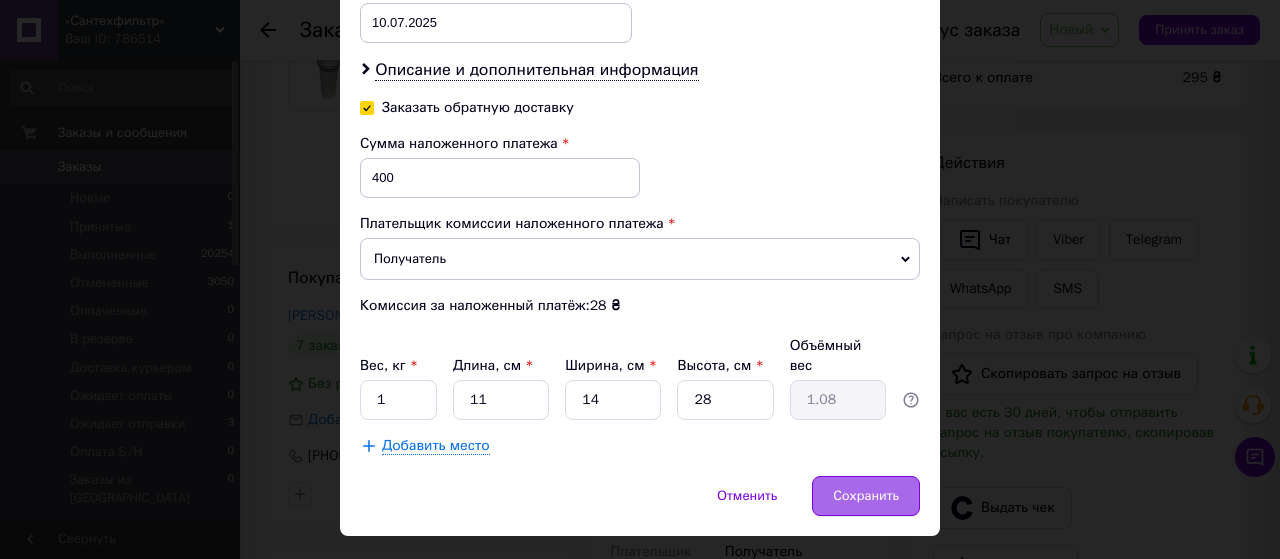 click on "Сохранить" at bounding box center [866, 496] 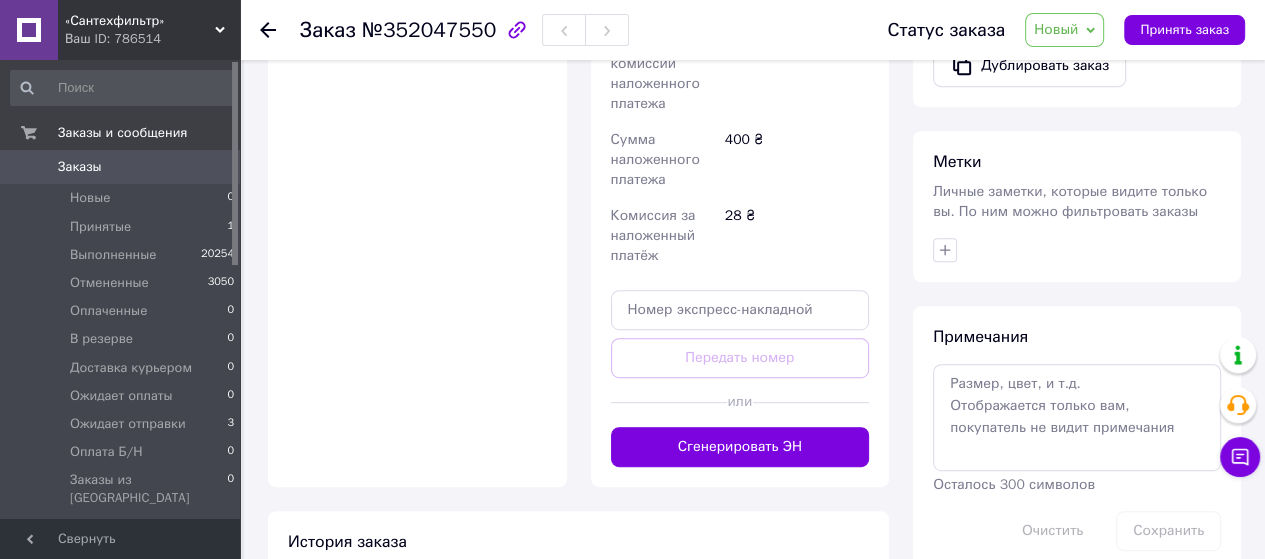 scroll, scrollTop: 900, scrollLeft: 0, axis: vertical 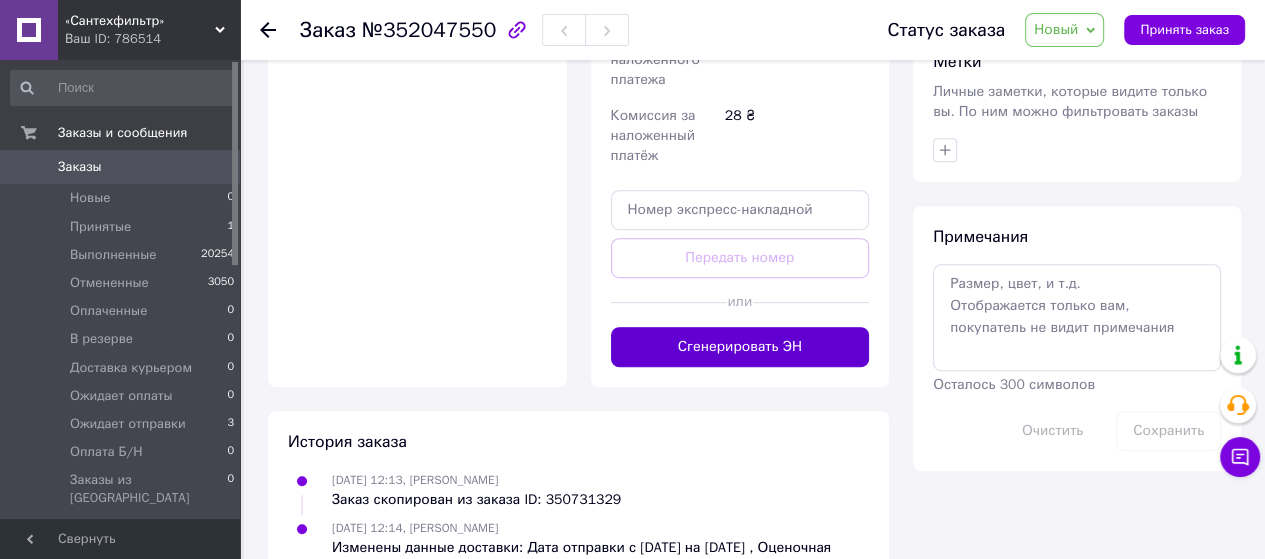 click on "Сгенерировать ЭН" at bounding box center [740, 347] 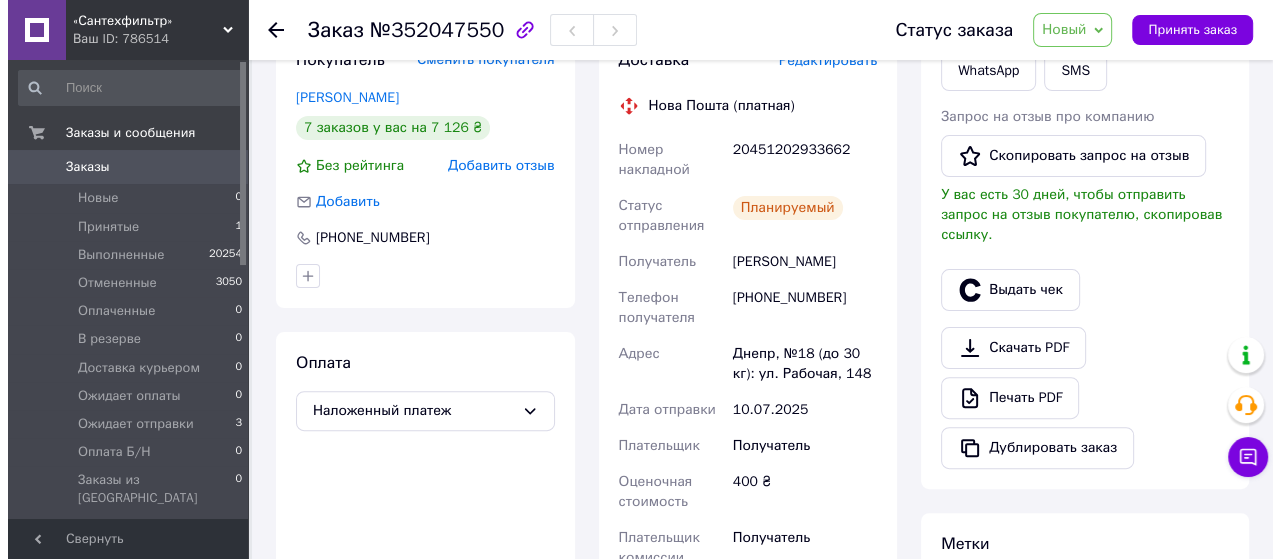 scroll, scrollTop: 300, scrollLeft: 0, axis: vertical 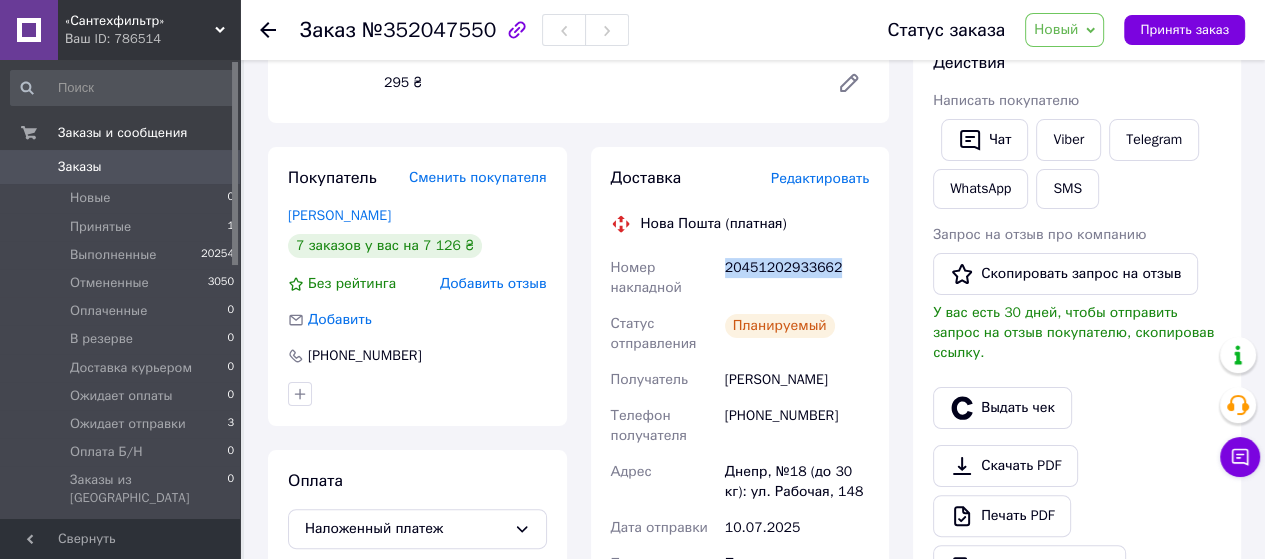 drag, startPoint x: 722, startPoint y: 247, endPoint x: 836, endPoint y: 251, distance: 114.07015 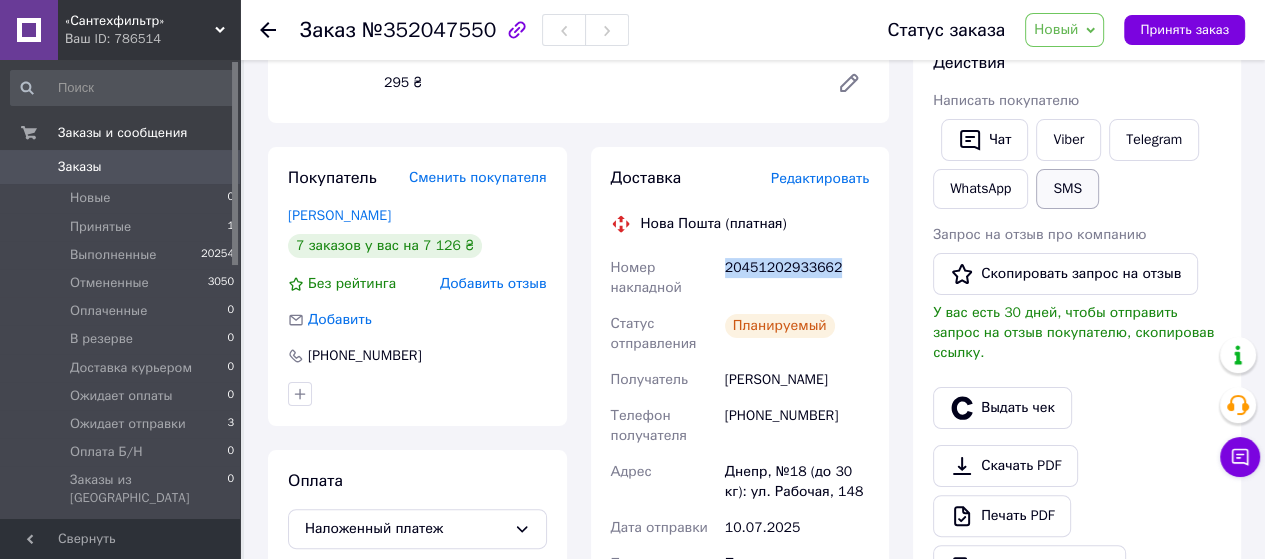 click on "SMS" at bounding box center [1067, 189] 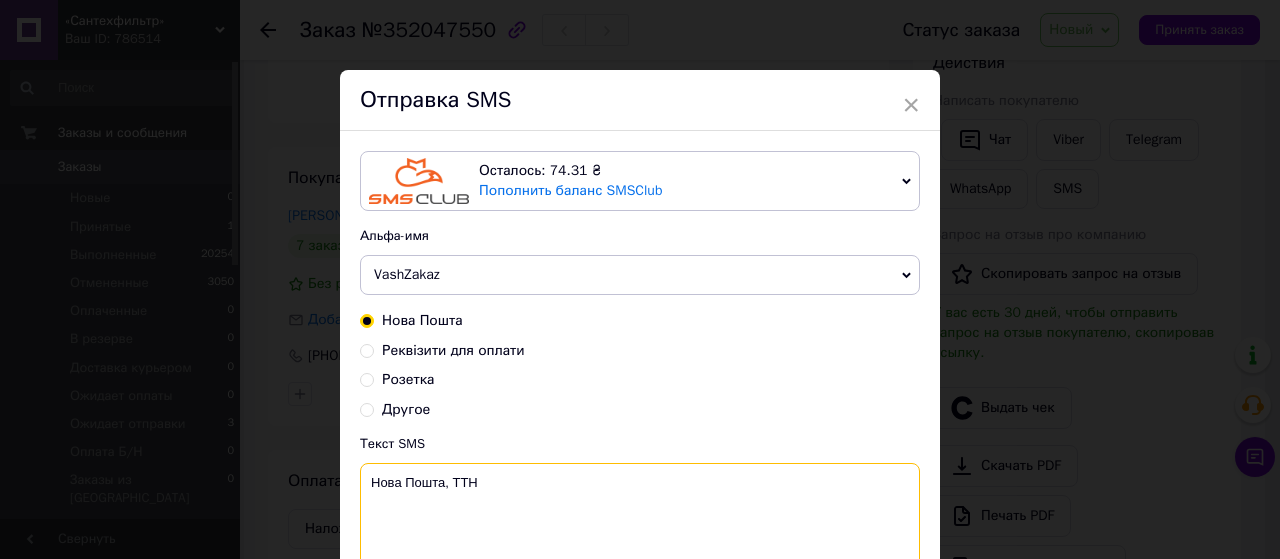 paste on "20451202933662" 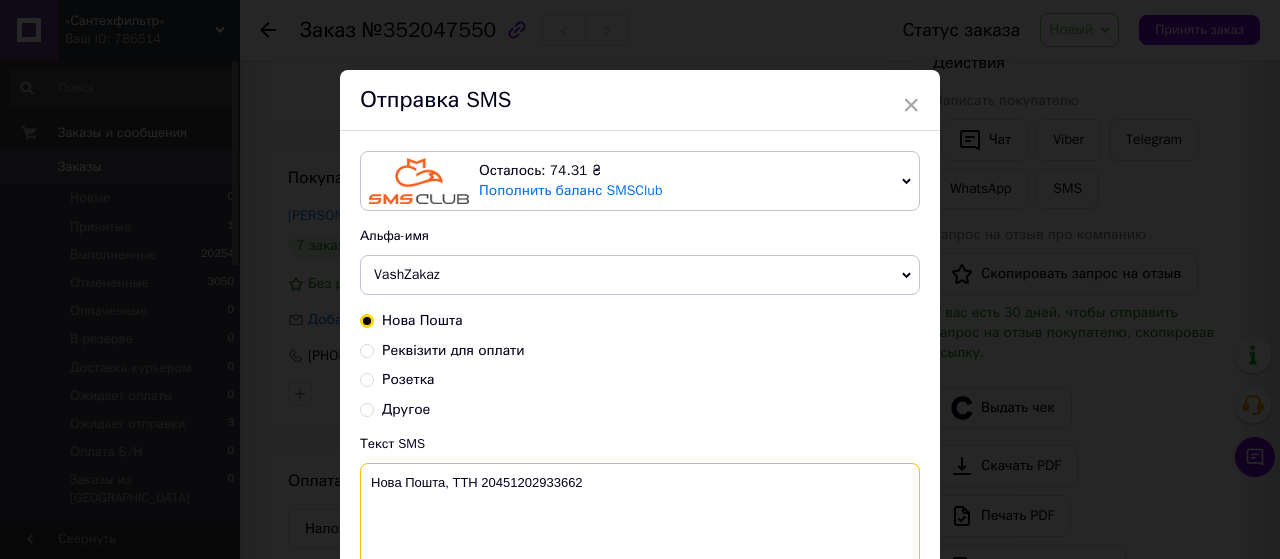 drag, startPoint x: 362, startPoint y: 484, endPoint x: 582, endPoint y: 484, distance: 220 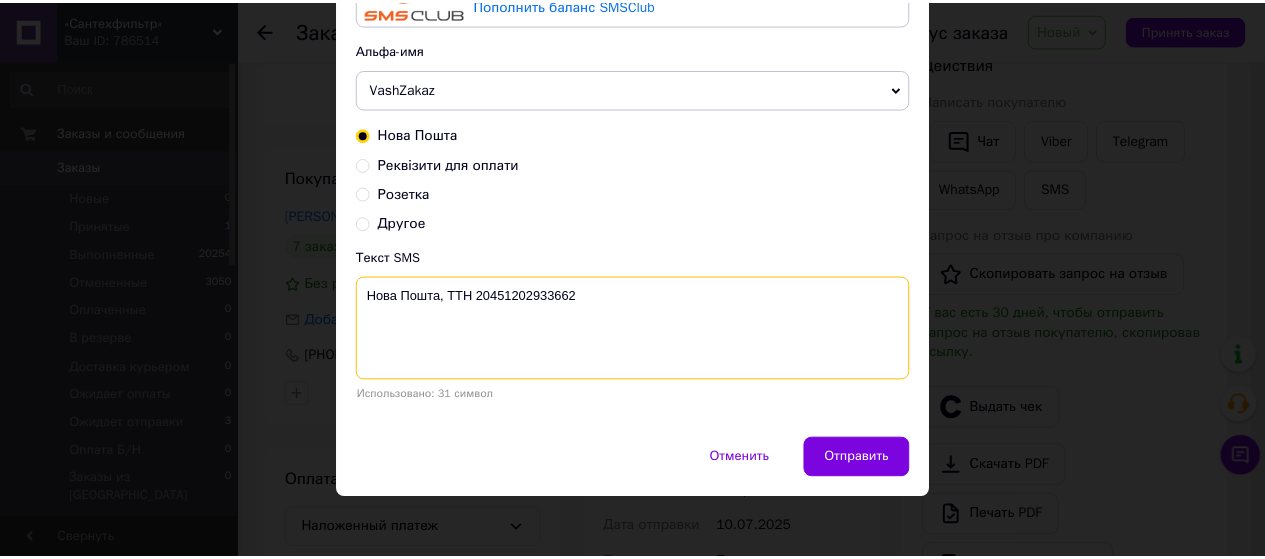 scroll, scrollTop: 192, scrollLeft: 0, axis: vertical 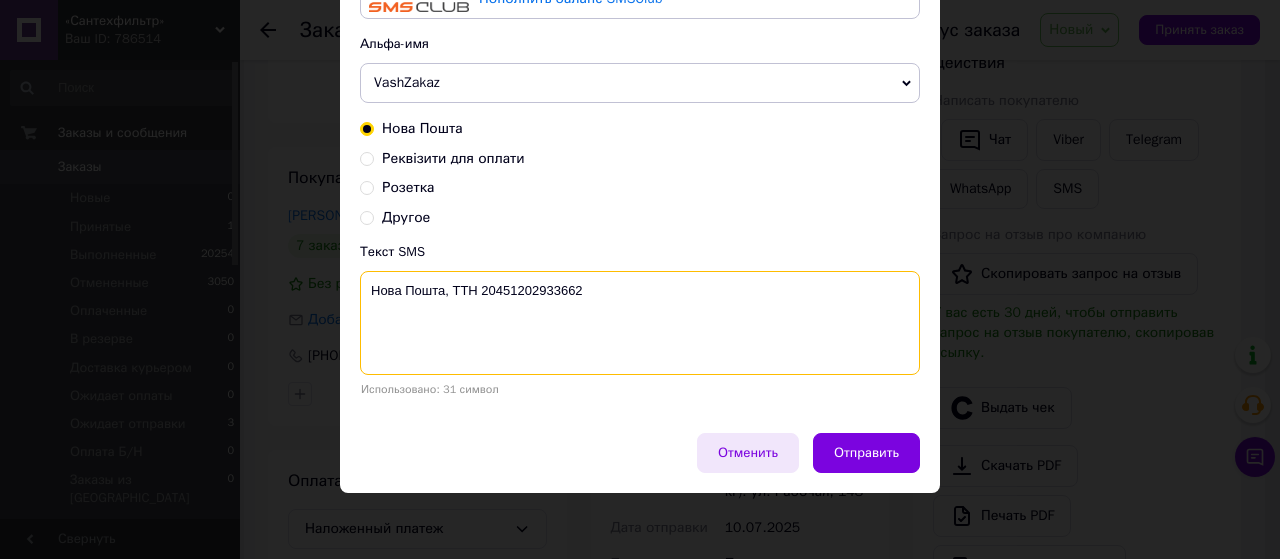 type on "Нова Пошта, ТТН 20451202933662" 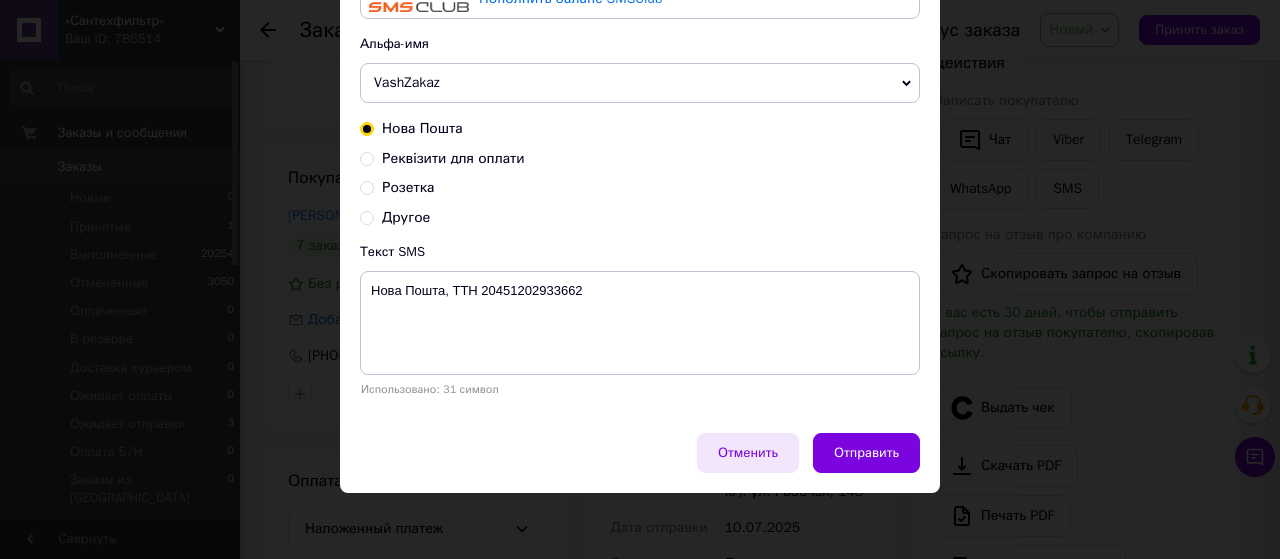 click on "Отменить" at bounding box center [748, 453] 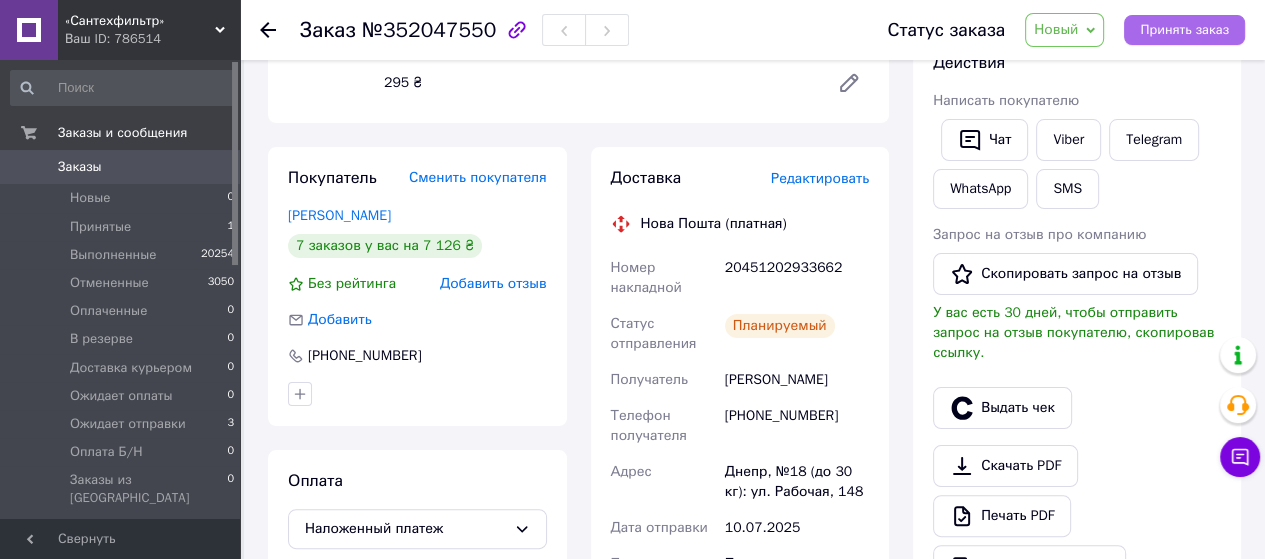 click on "Принять заказ" at bounding box center (1184, 30) 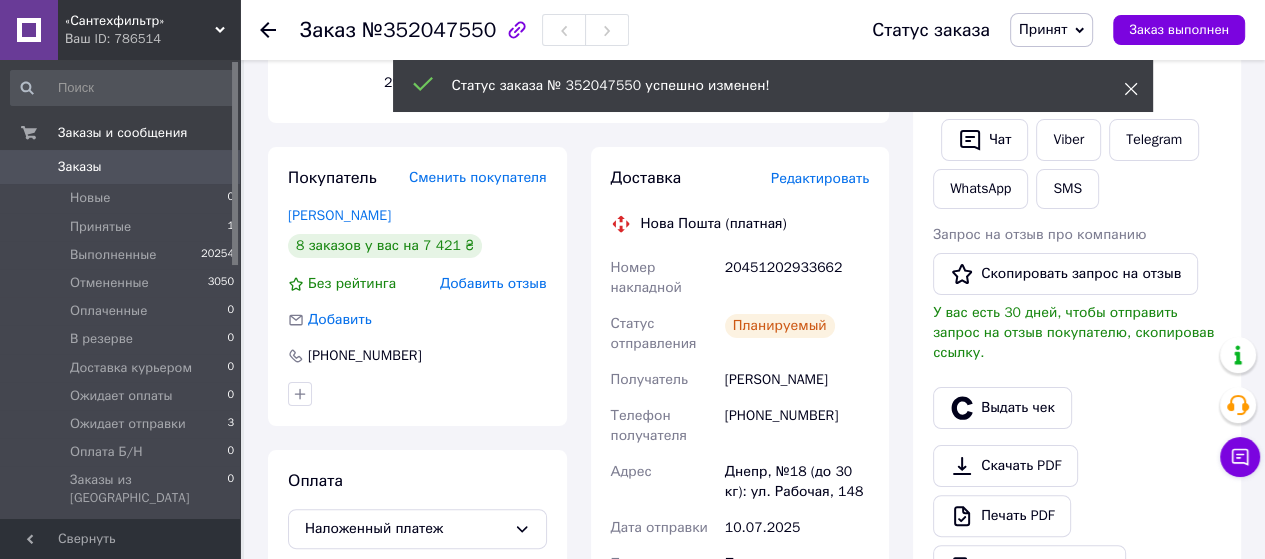 click 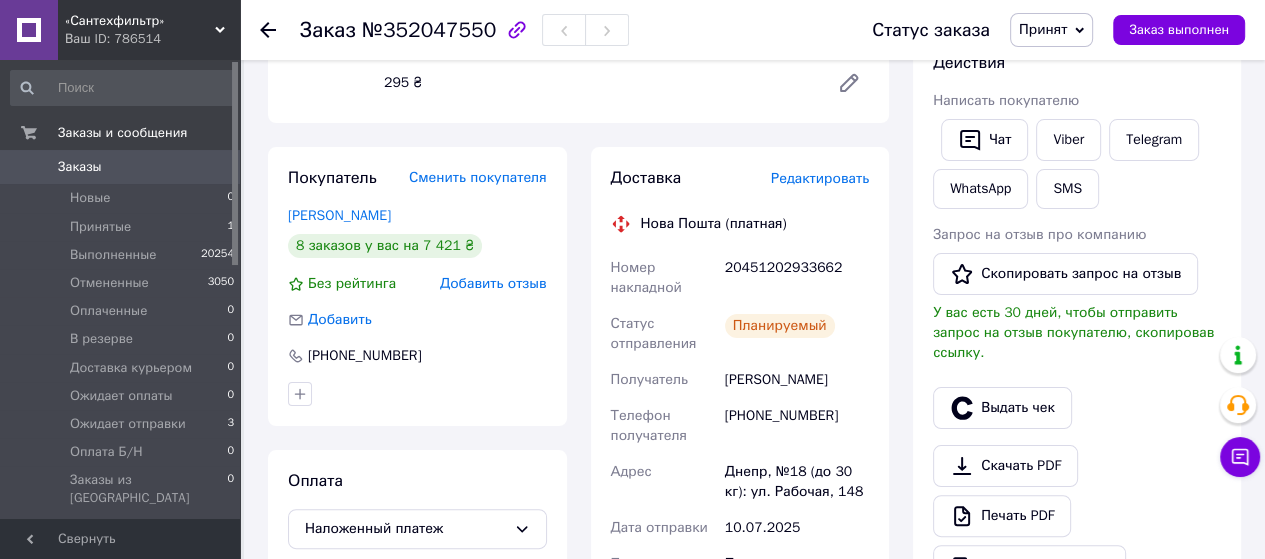 click on "Принят" at bounding box center (1043, 29) 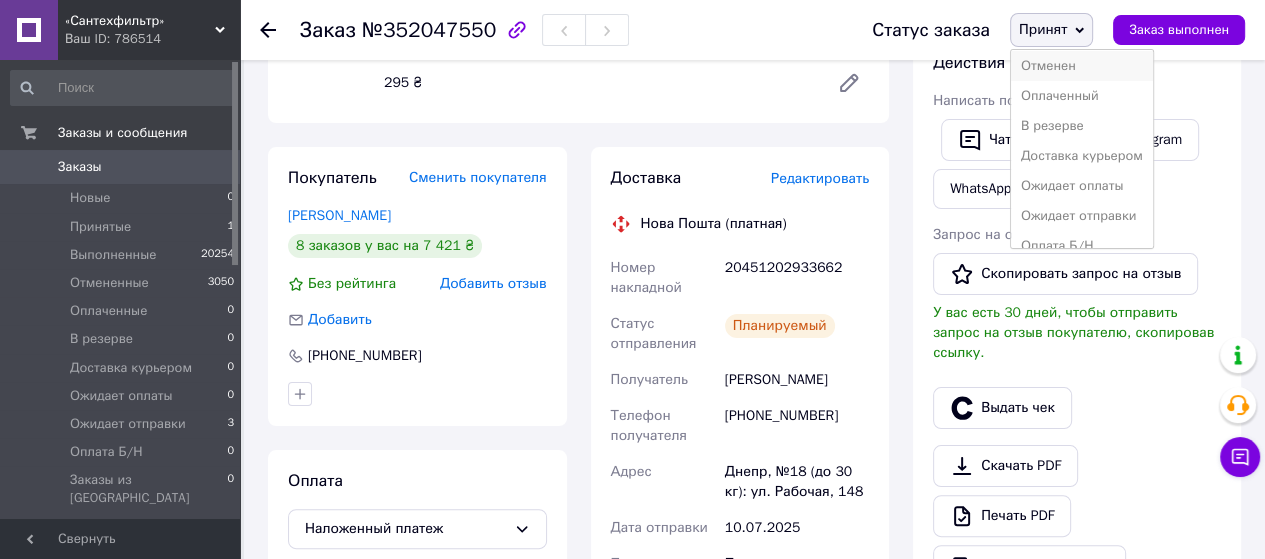 scroll, scrollTop: 51, scrollLeft: 0, axis: vertical 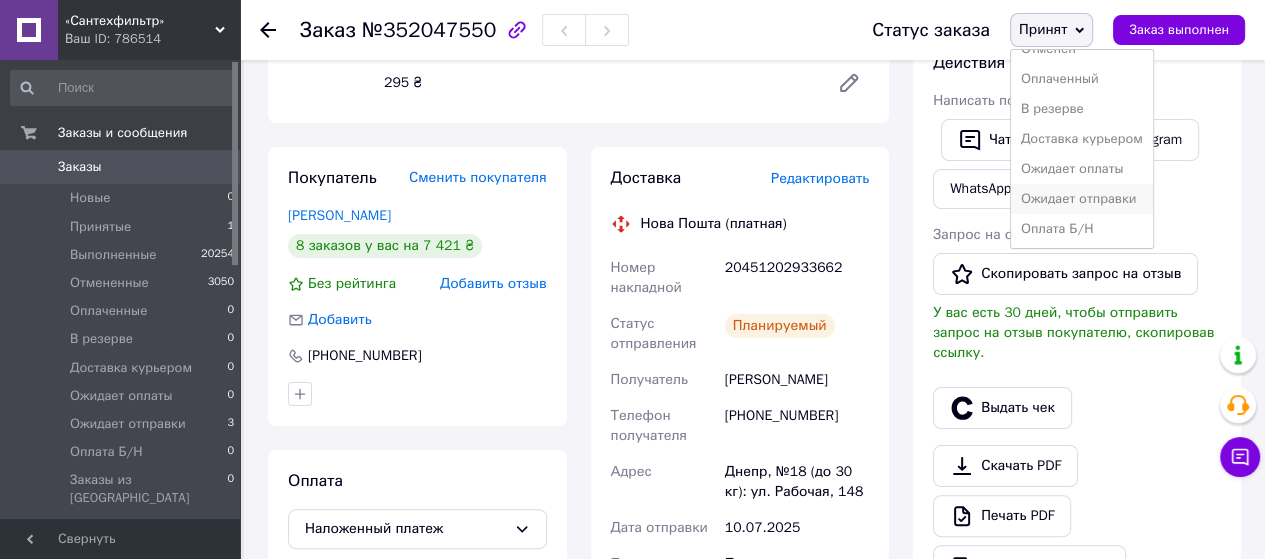 click on "Ожидает отправки" at bounding box center (1082, 199) 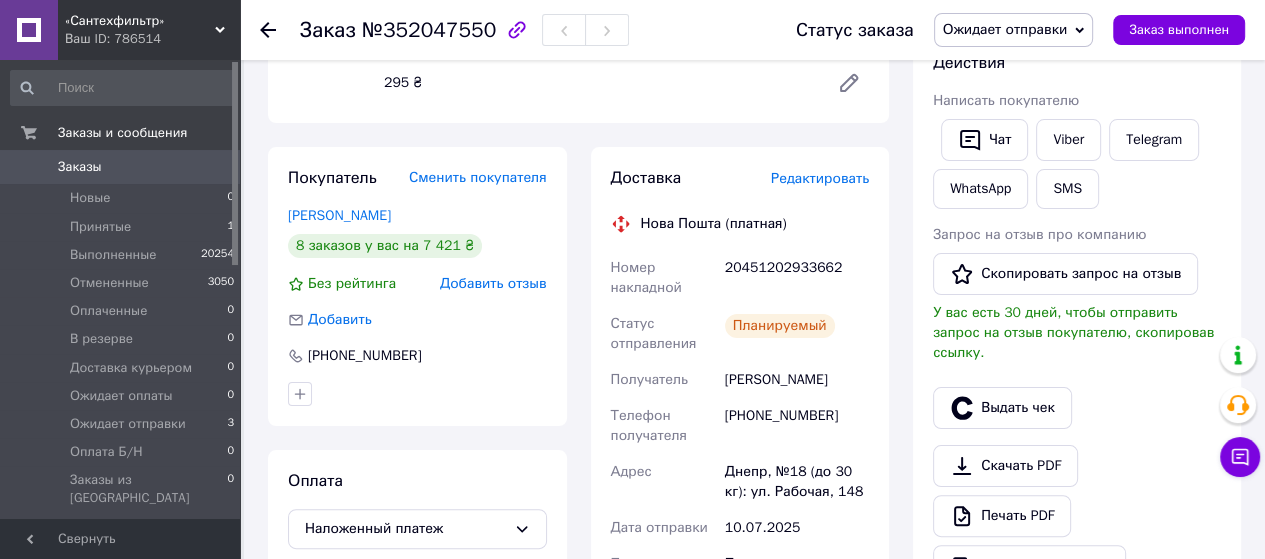 click on "Заказы" at bounding box center (80, 167) 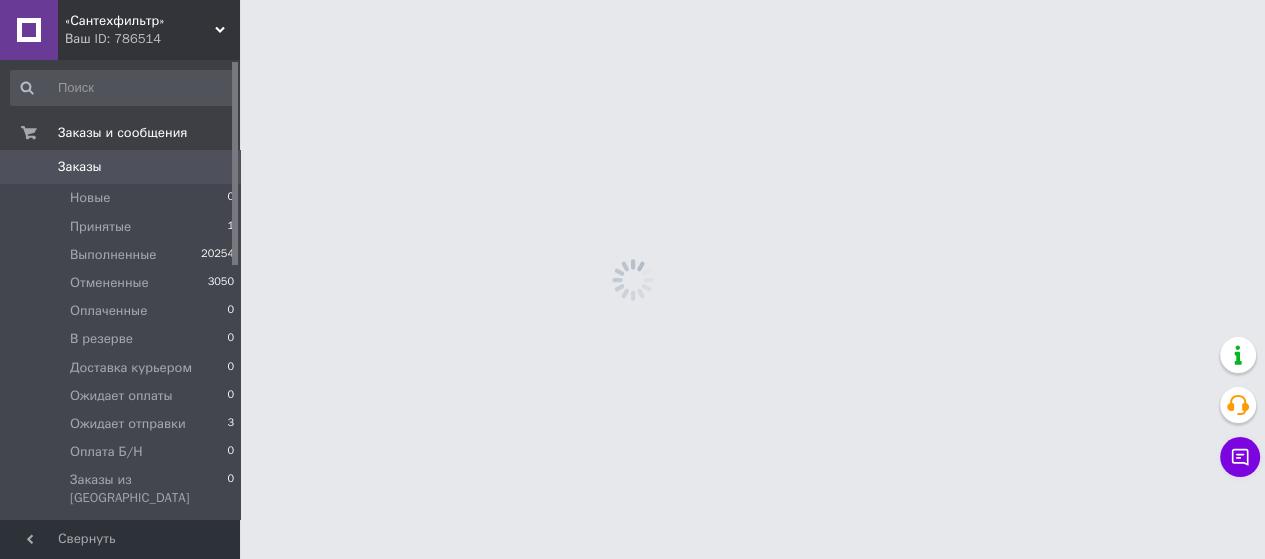 scroll, scrollTop: 0, scrollLeft: 0, axis: both 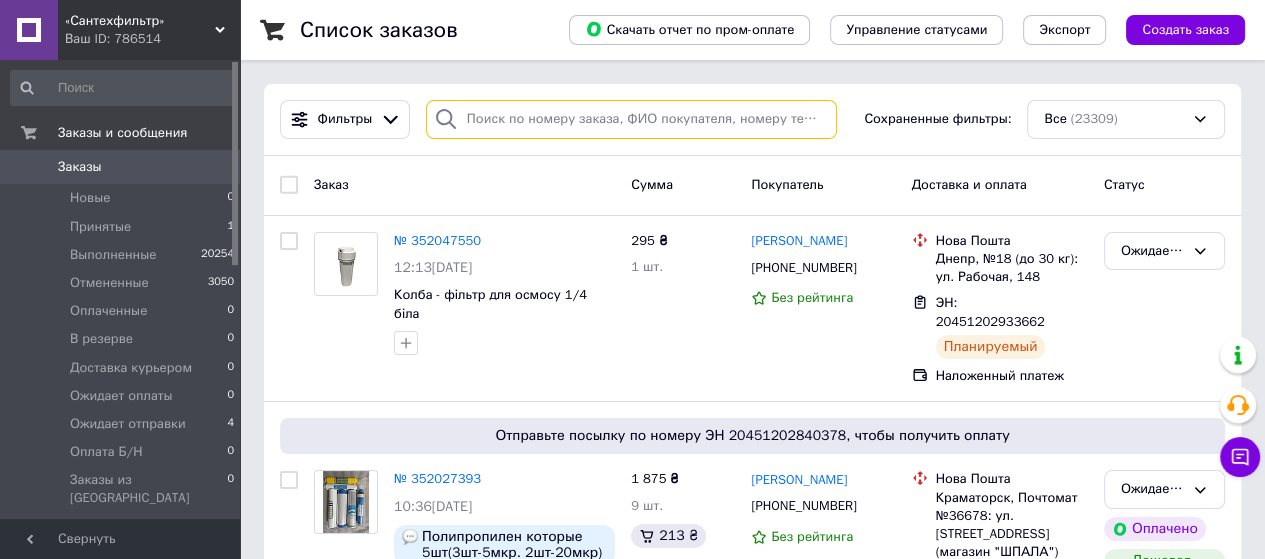 paste on "351046388" 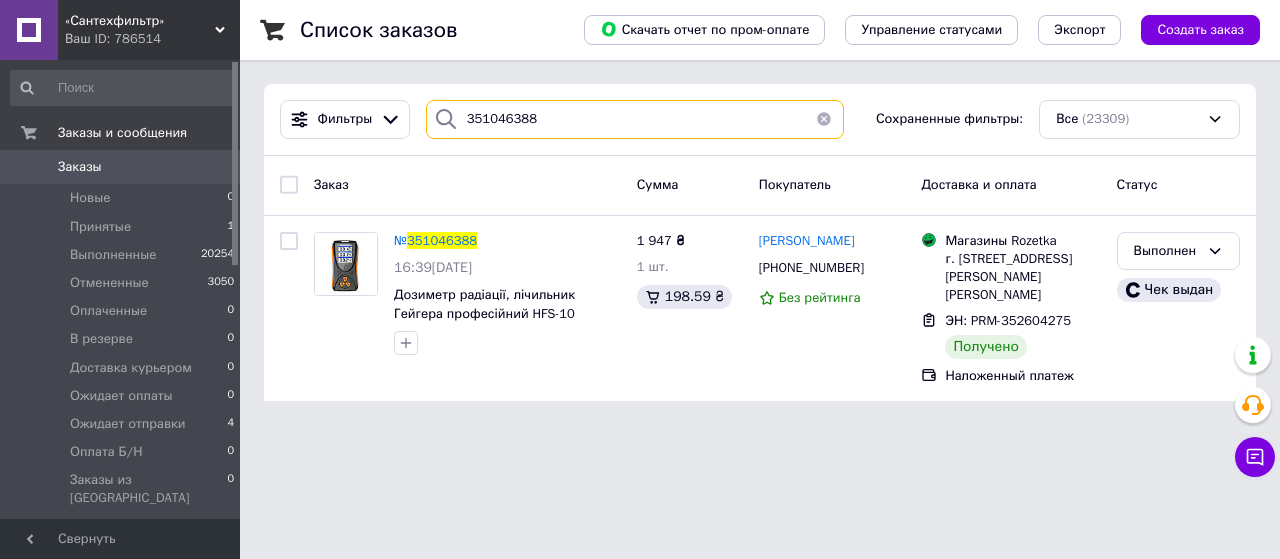 type on "351046388" 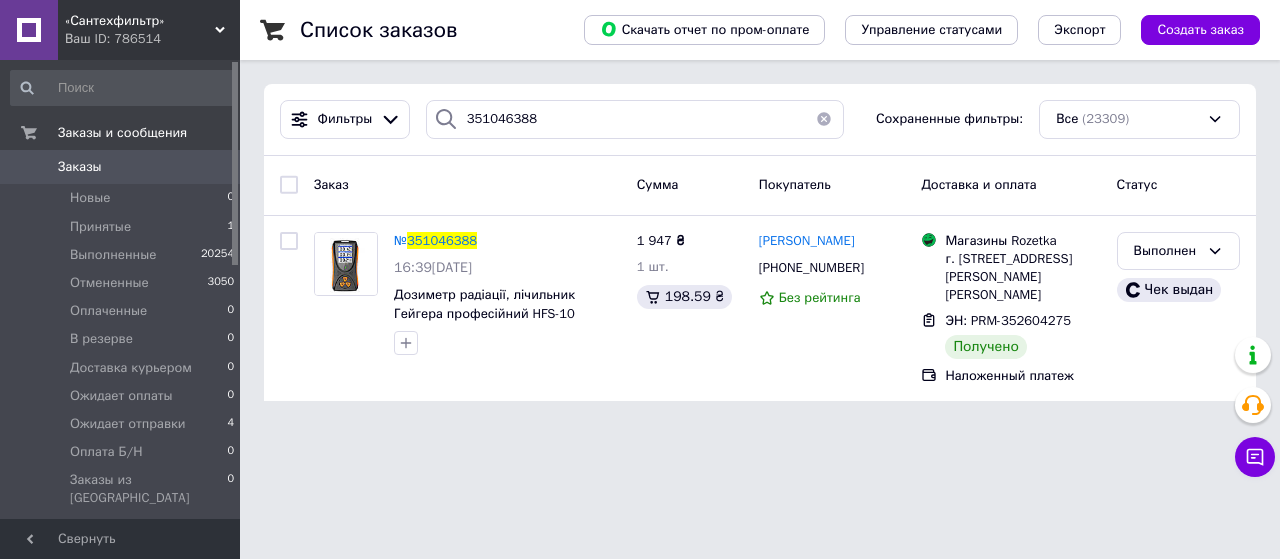 click at bounding box center (824, 119) 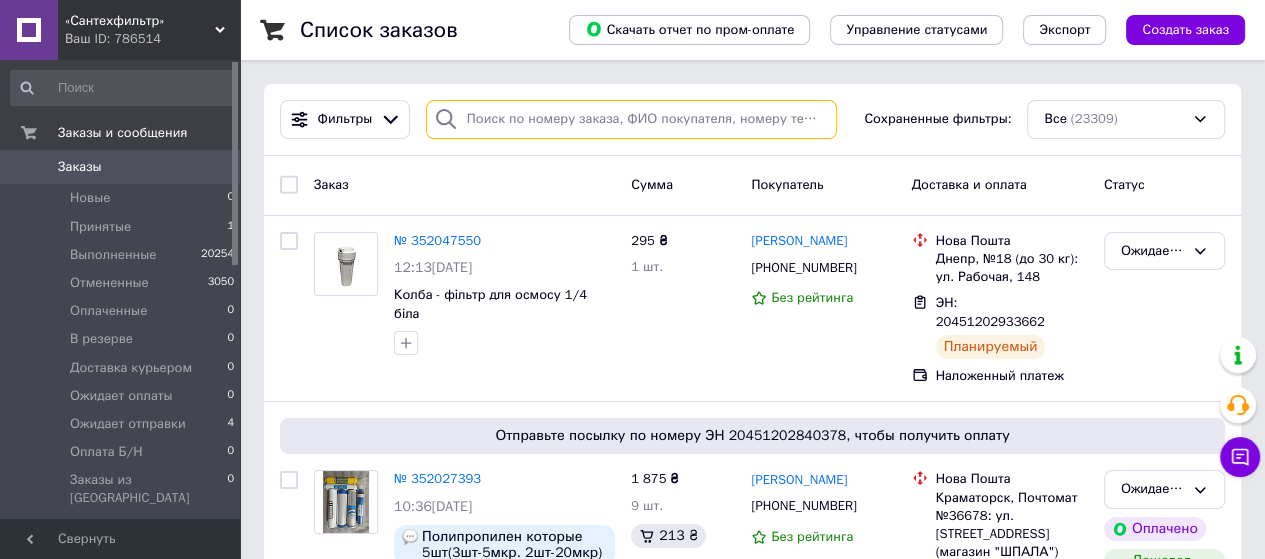 paste on "351193801" 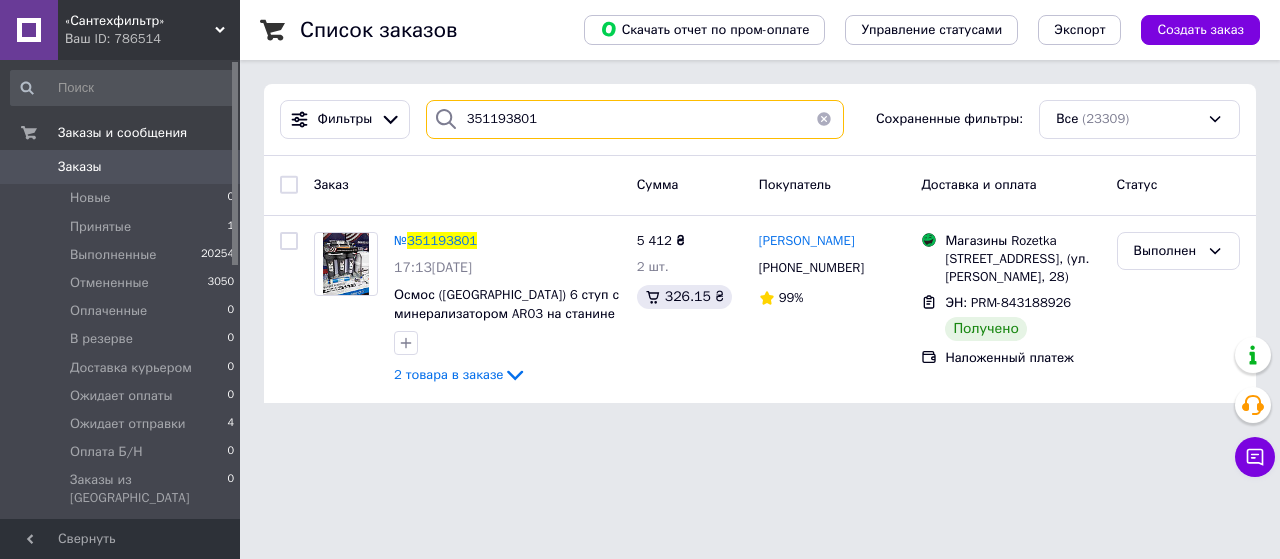 type on "351193801" 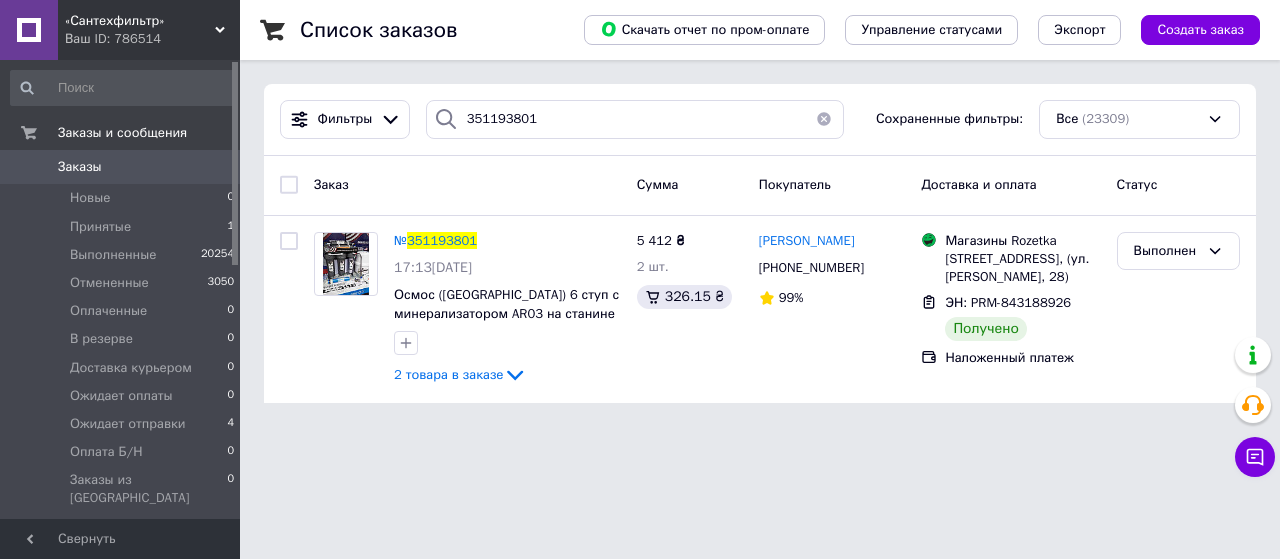 click at bounding box center (824, 119) 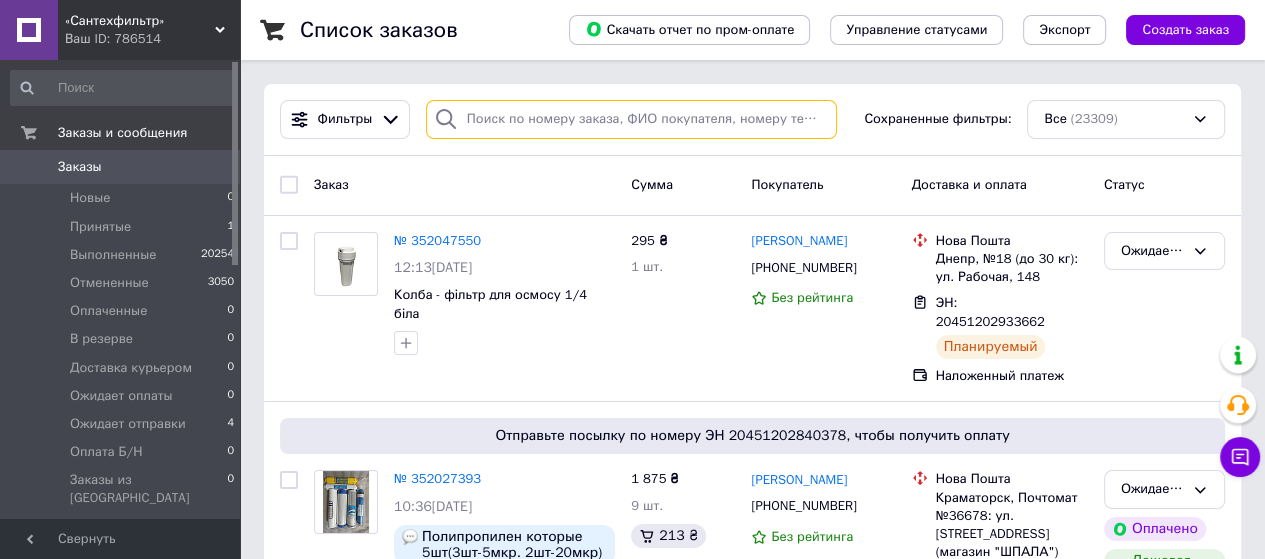 paste on "350338935" 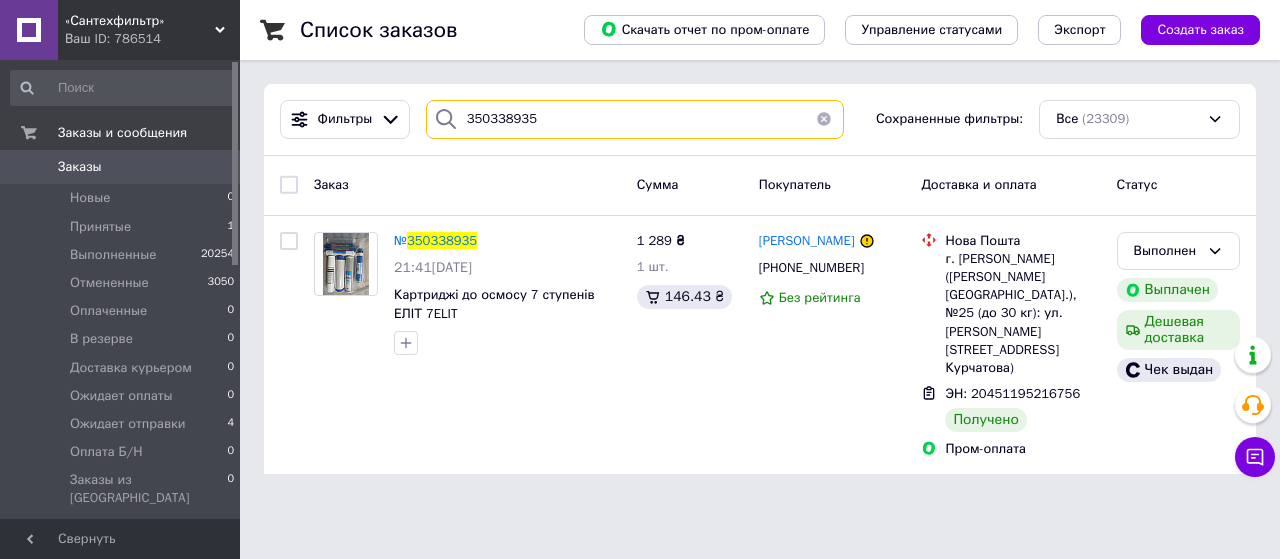 type on "350338935" 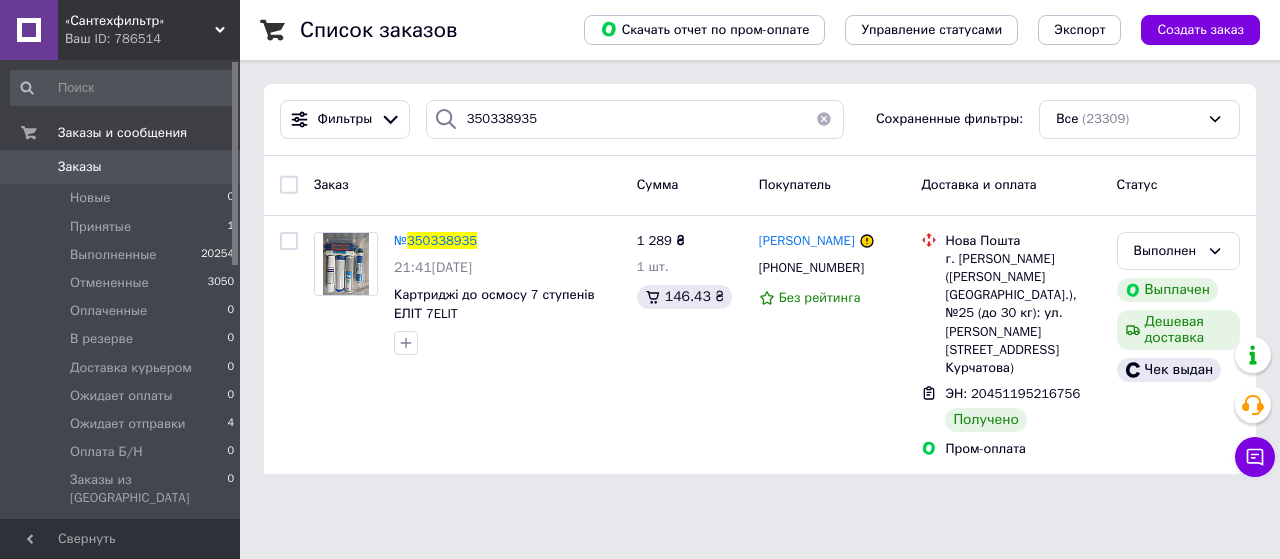 click at bounding box center (824, 119) 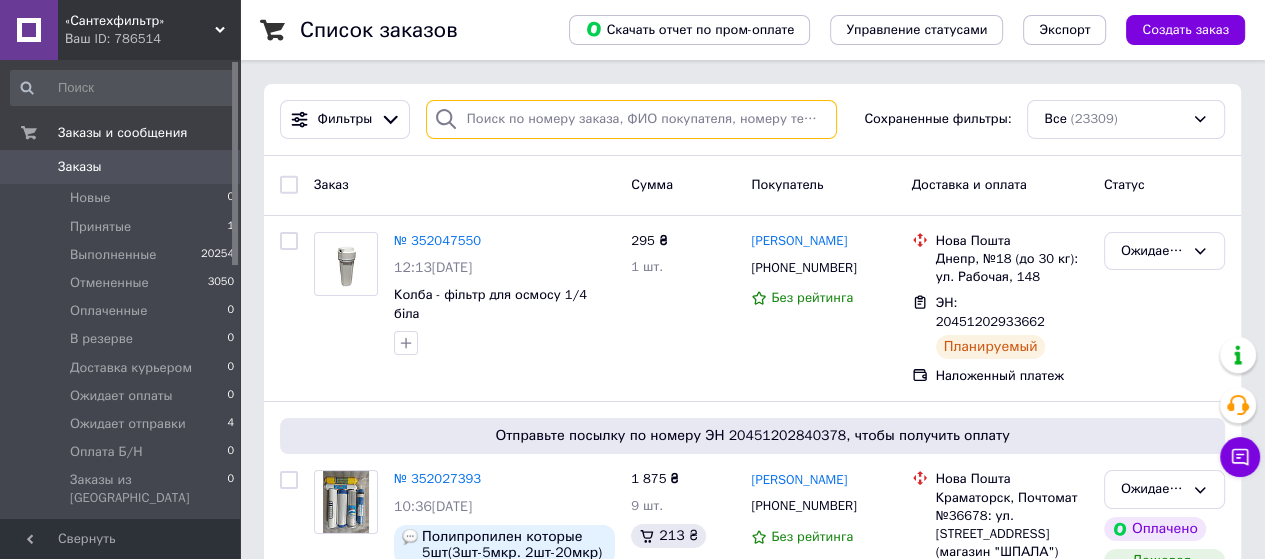paste on "351259535" 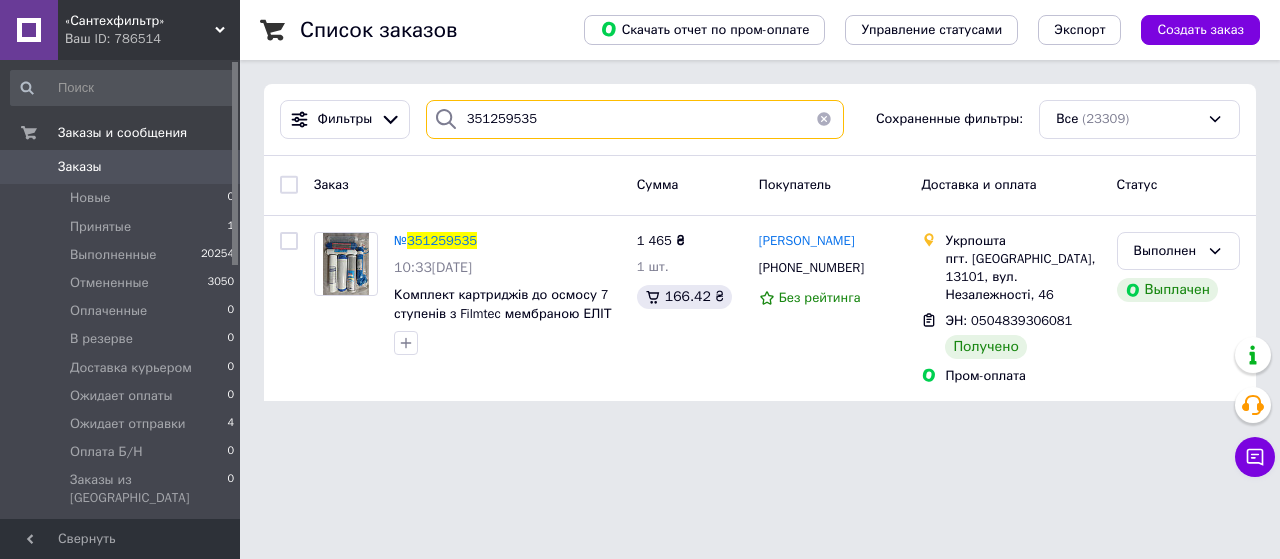 type on "351259535" 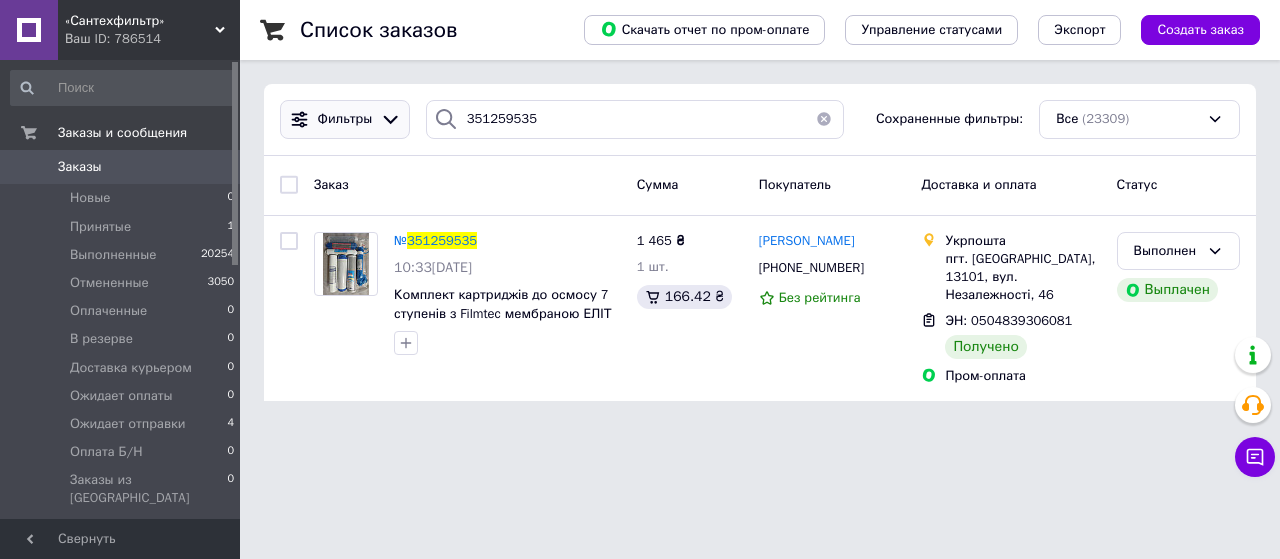 click at bounding box center [390, 119] 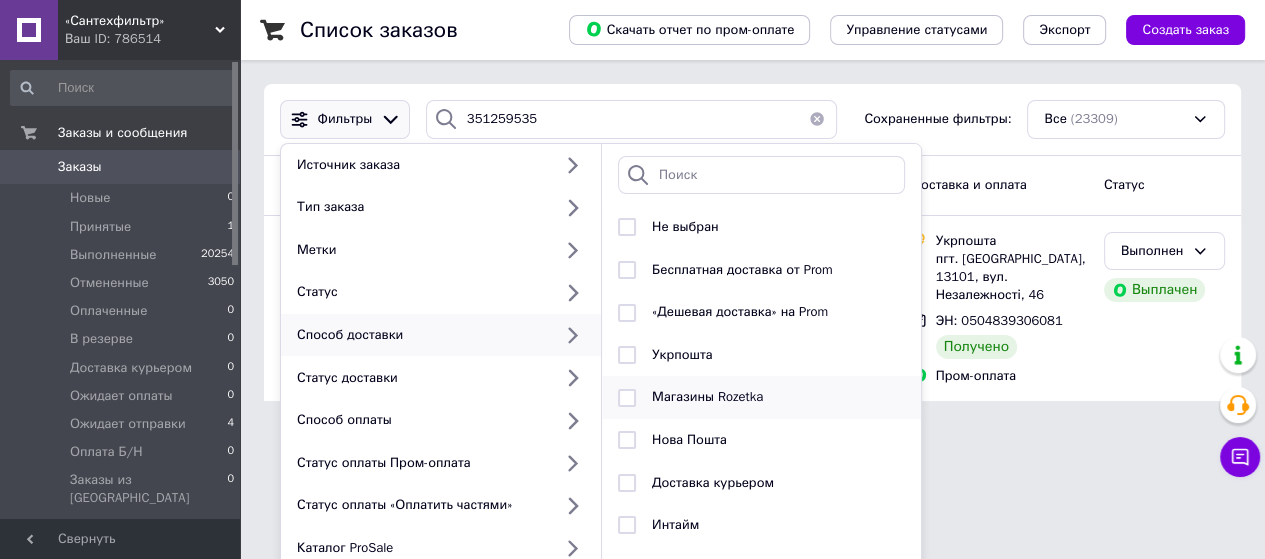 click at bounding box center [627, 398] 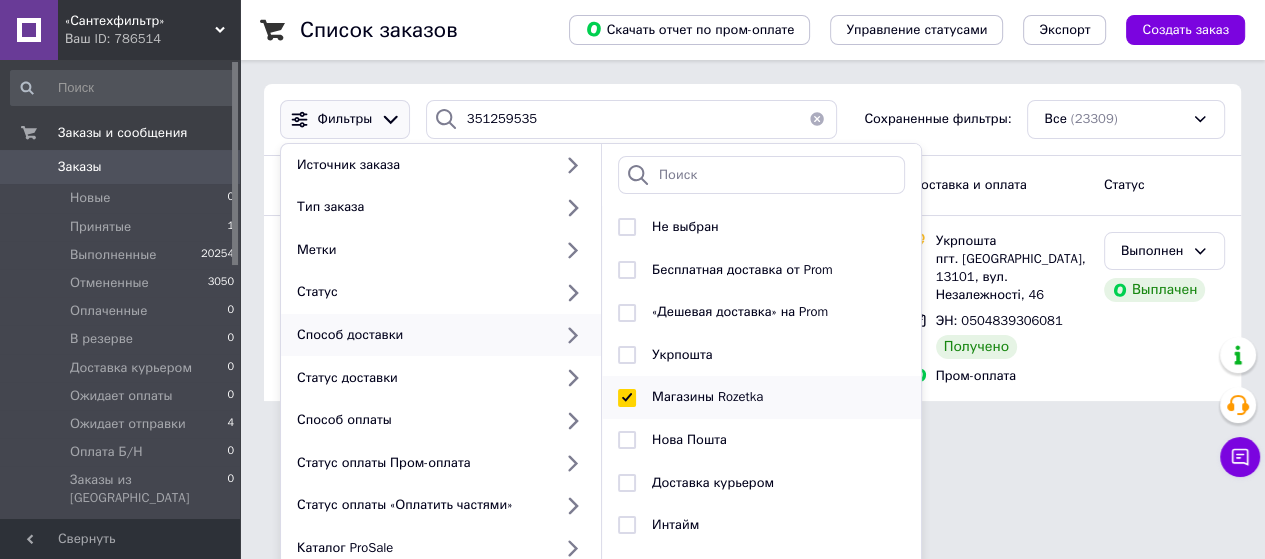 checkbox on "true" 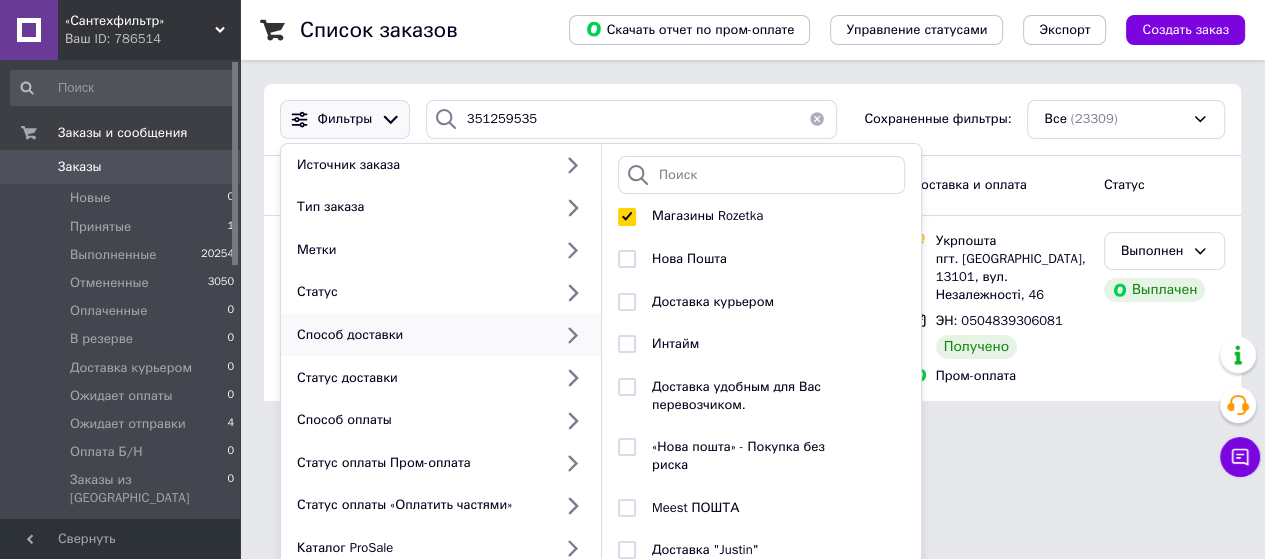 scroll, scrollTop: 212, scrollLeft: 0, axis: vertical 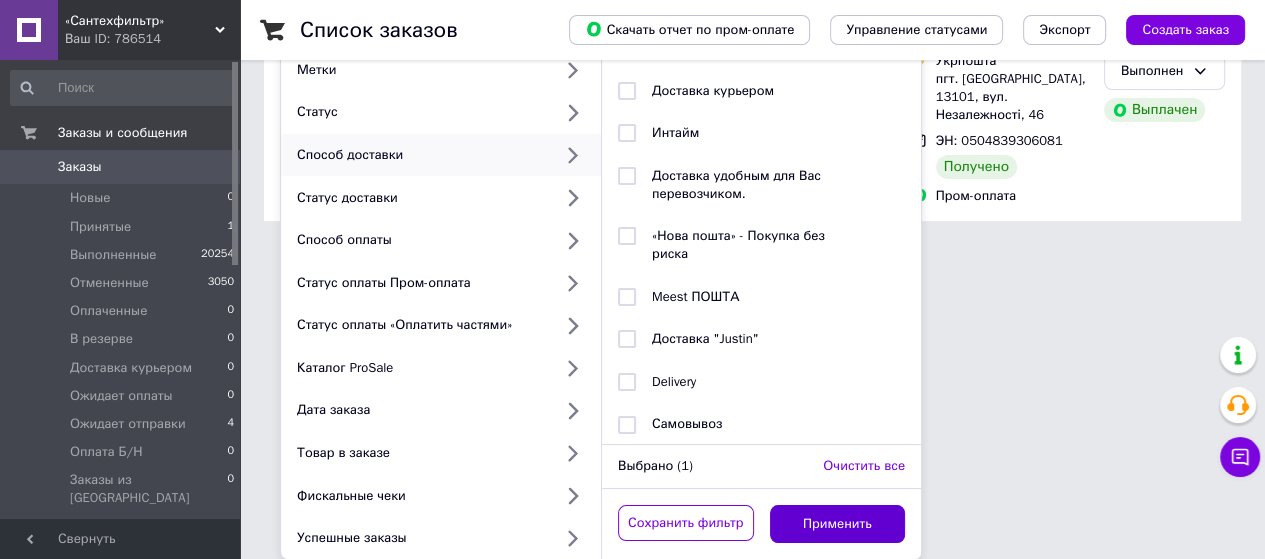 click on "Применить" at bounding box center (838, 524) 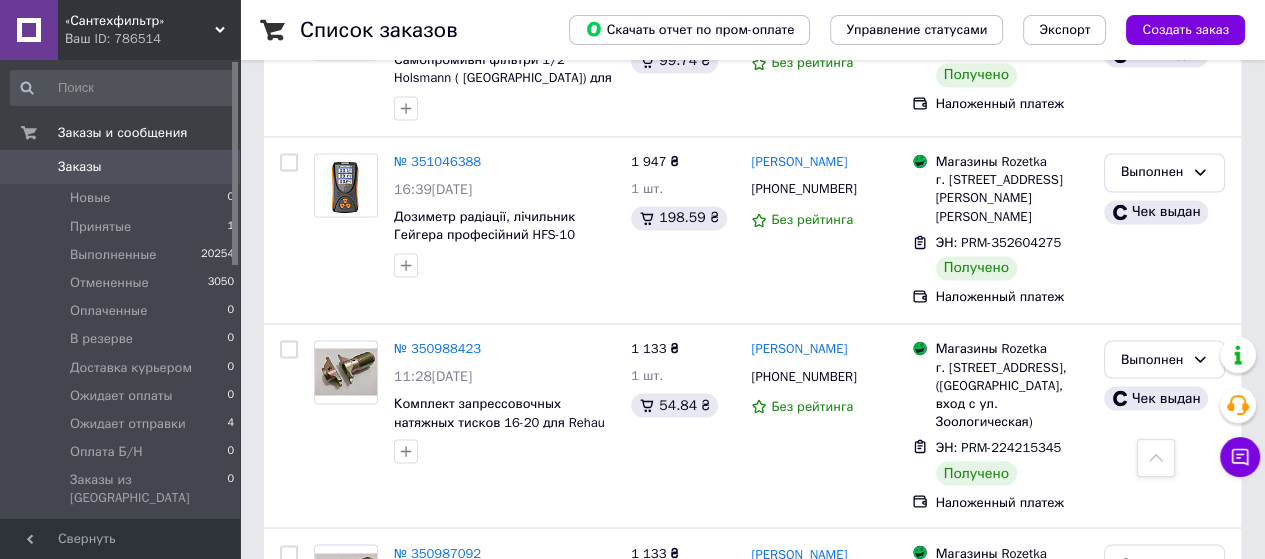scroll, scrollTop: 2900, scrollLeft: 0, axis: vertical 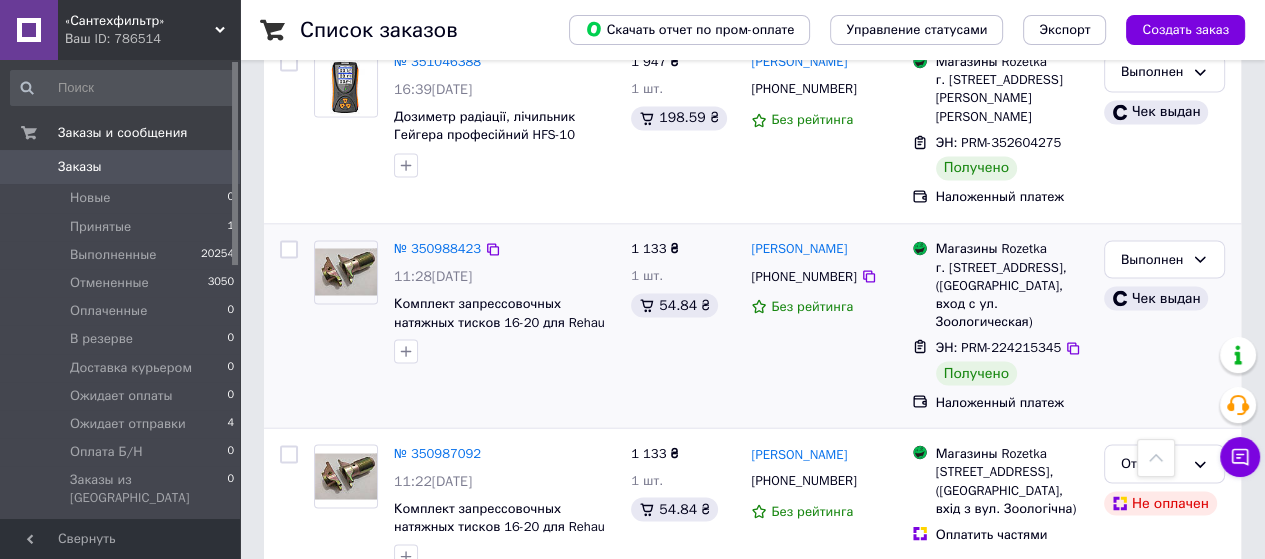 click on "Комплект запрессовочных натяжных тисков 16-20 для Rehau" at bounding box center (504, 312) 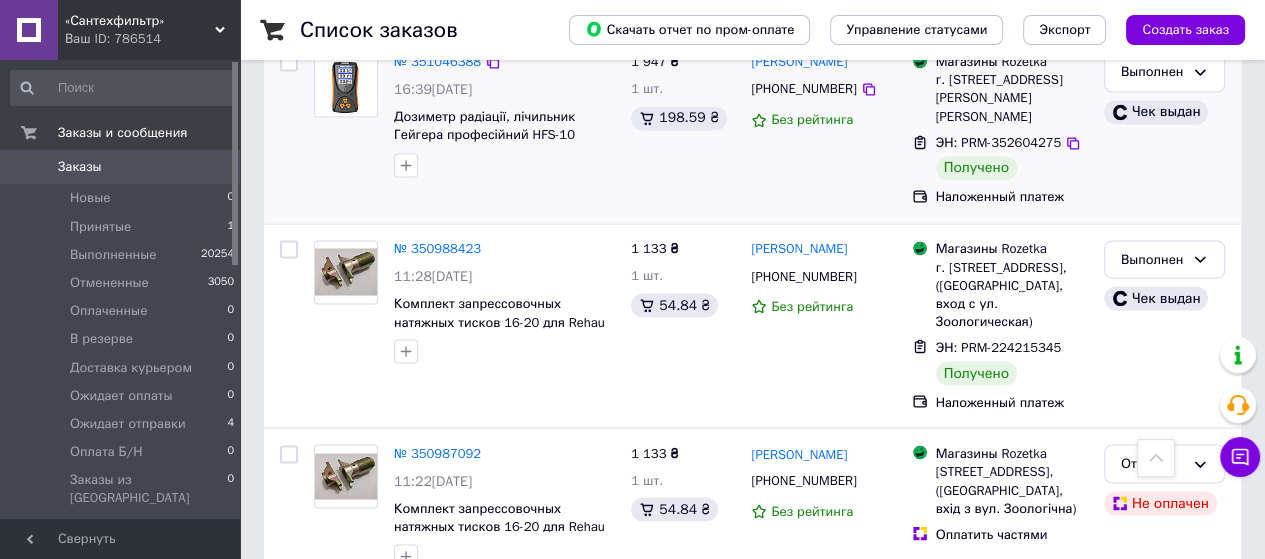 click on "№ 351046388 16:39, 03.07.2025 Дозиметр радіації, лічильник Гейгера професійний HFS-10" at bounding box center [464, 130] 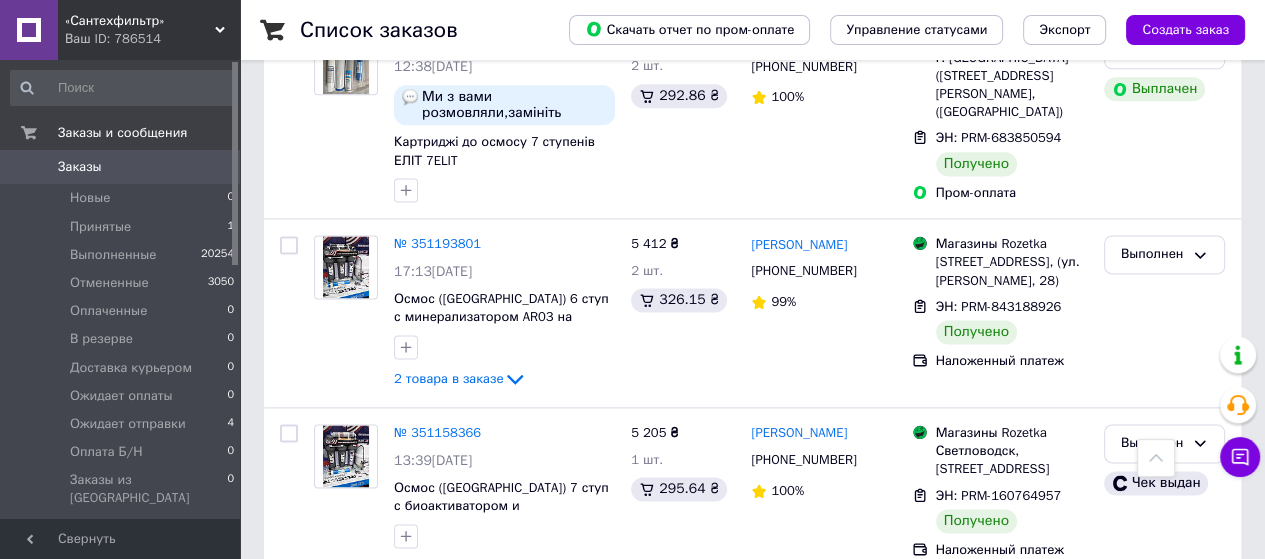 scroll, scrollTop: 2200, scrollLeft: 0, axis: vertical 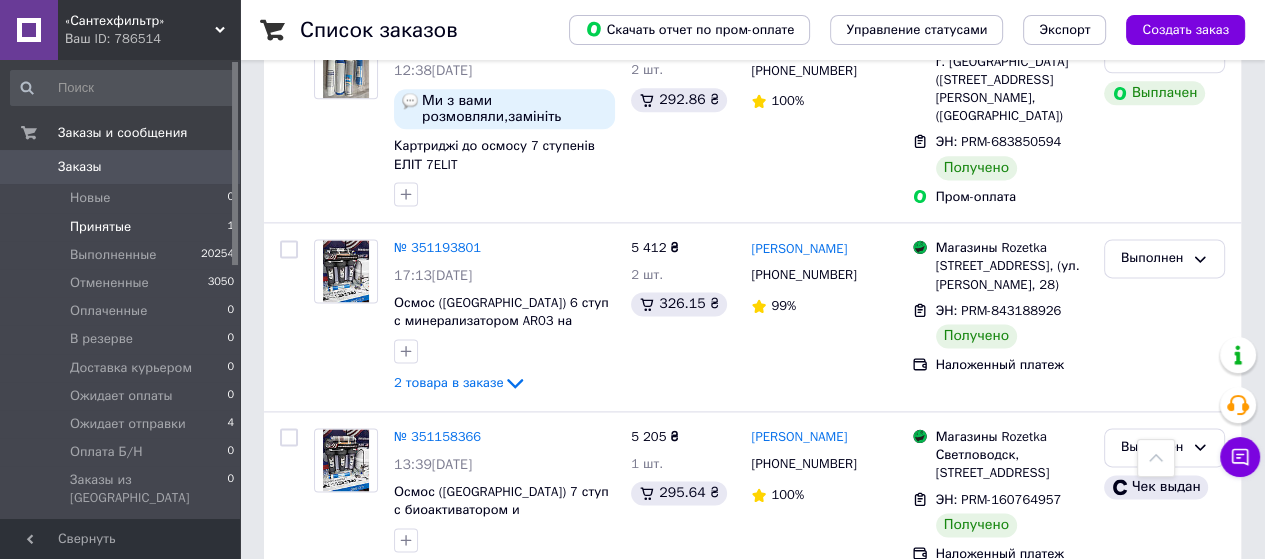 click on "Принятые 1" at bounding box center (123, 227) 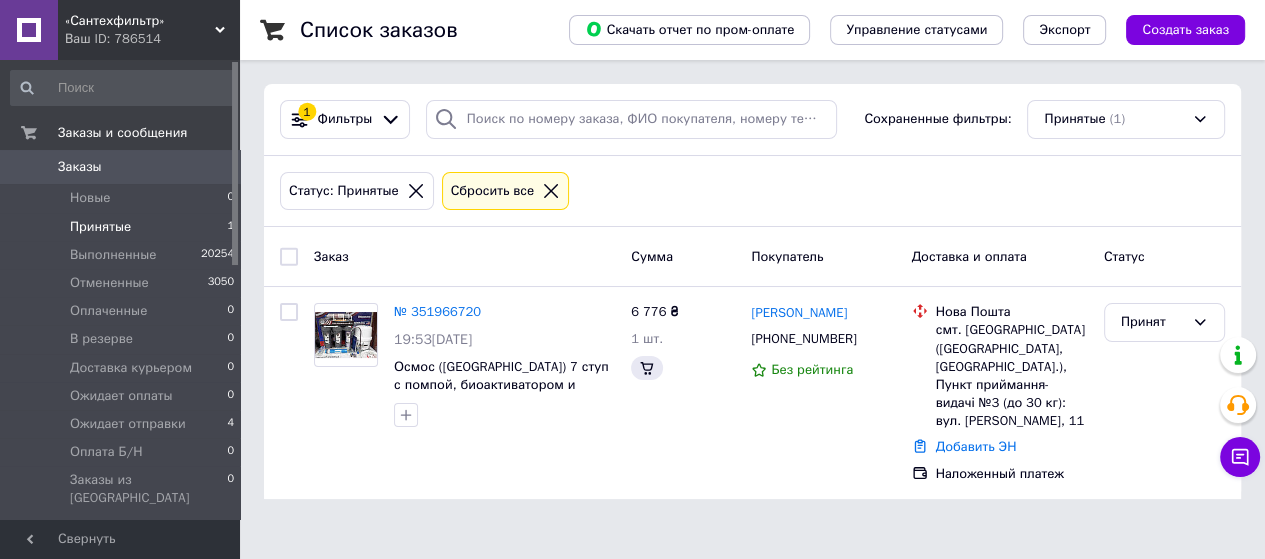 scroll, scrollTop: 0, scrollLeft: 0, axis: both 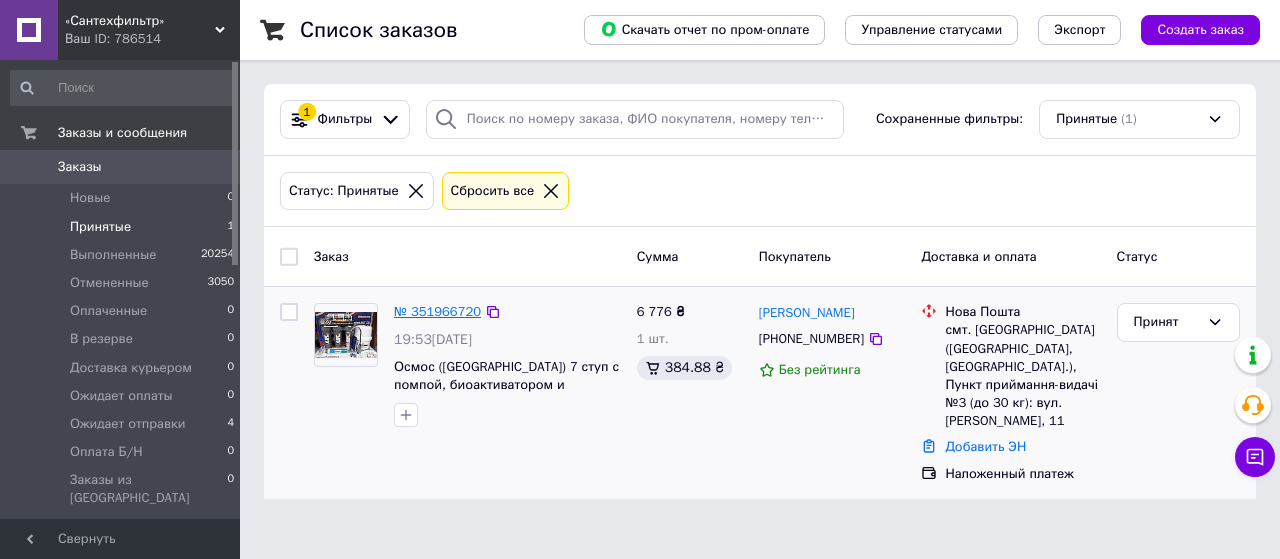 click on "№ 351966720" at bounding box center [437, 311] 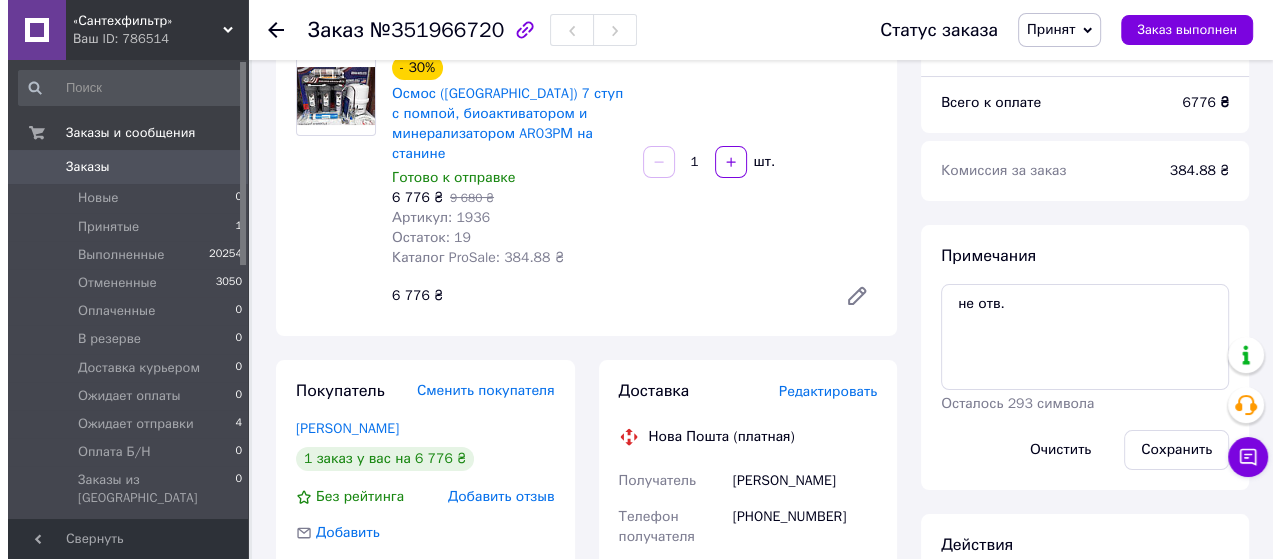 scroll, scrollTop: 200, scrollLeft: 0, axis: vertical 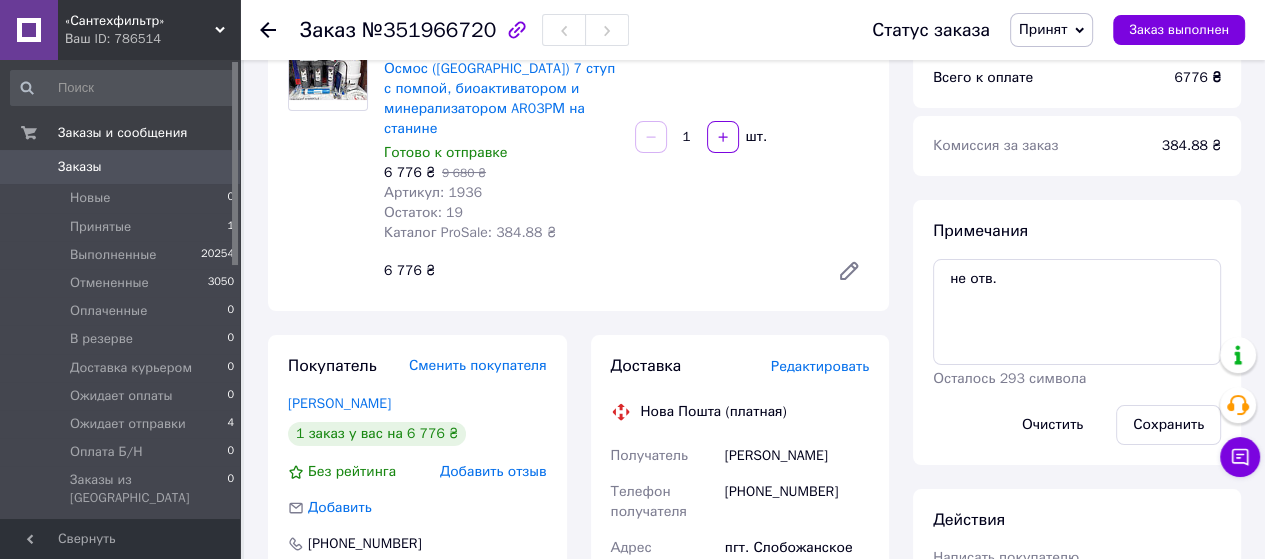 click on "Редактировать" at bounding box center [820, 366] 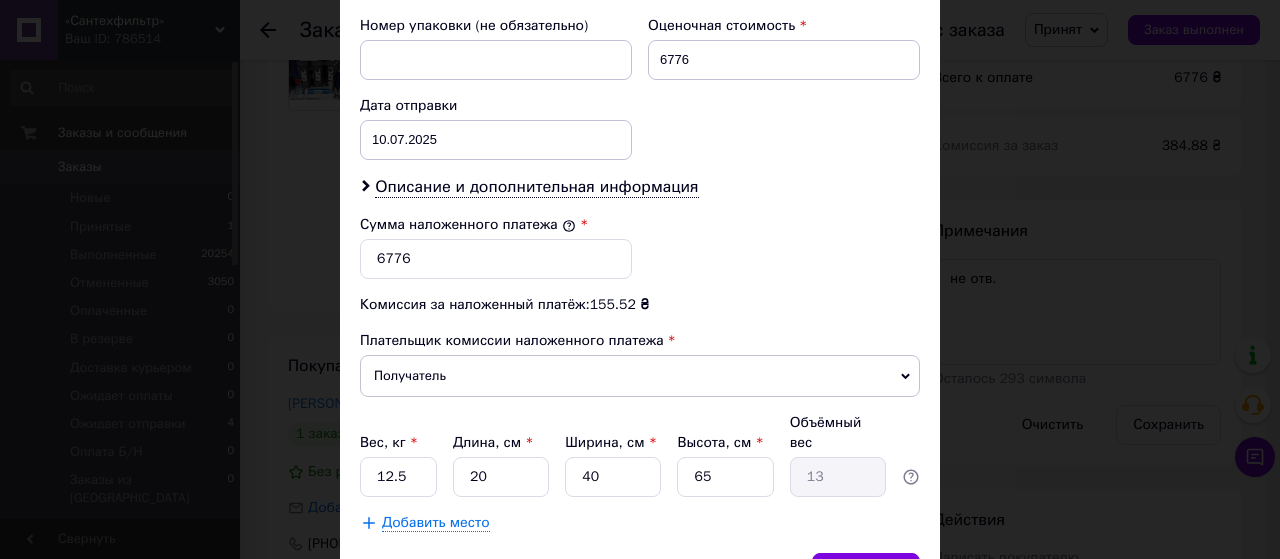 scroll, scrollTop: 960, scrollLeft: 0, axis: vertical 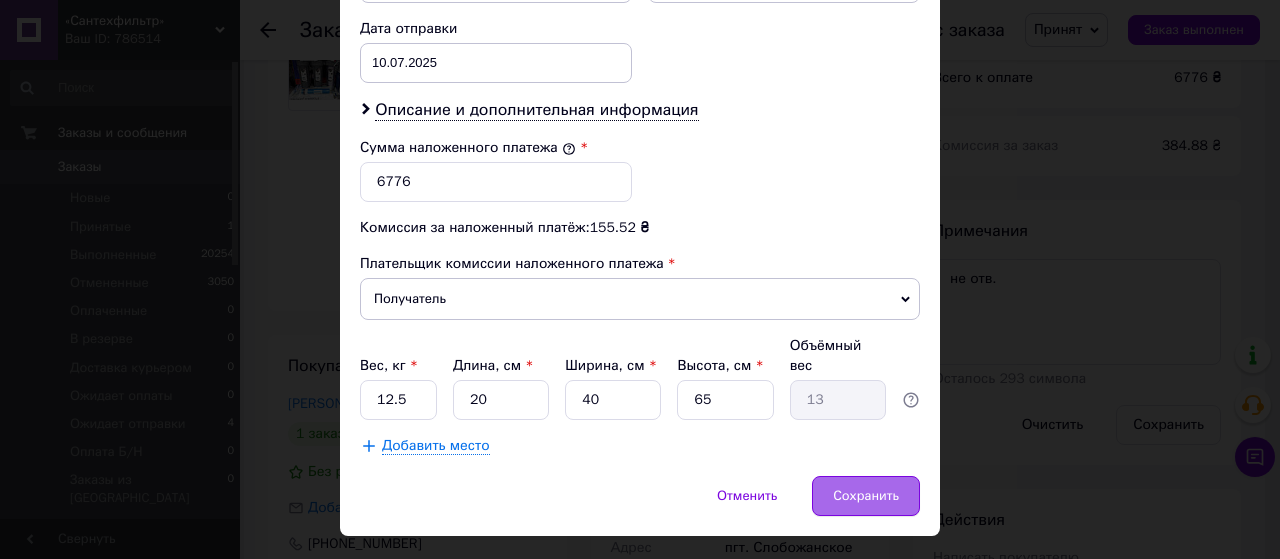 click on "Сохранить" at bounding box center (866, 496) 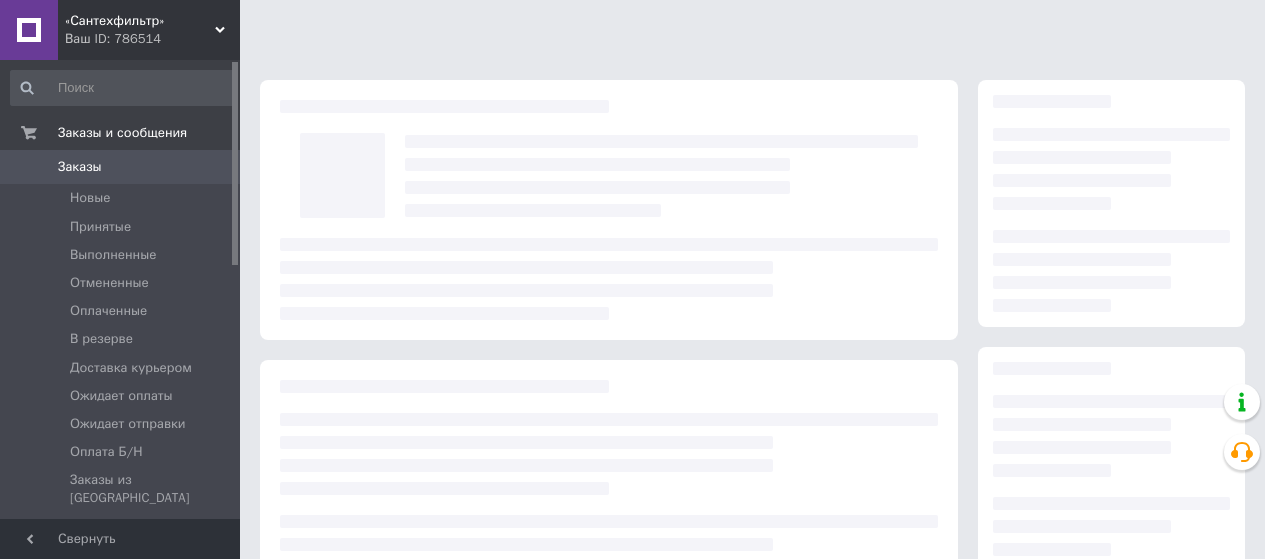 scroll, scrollTop: 0, scrollLeft: 0, axis: both 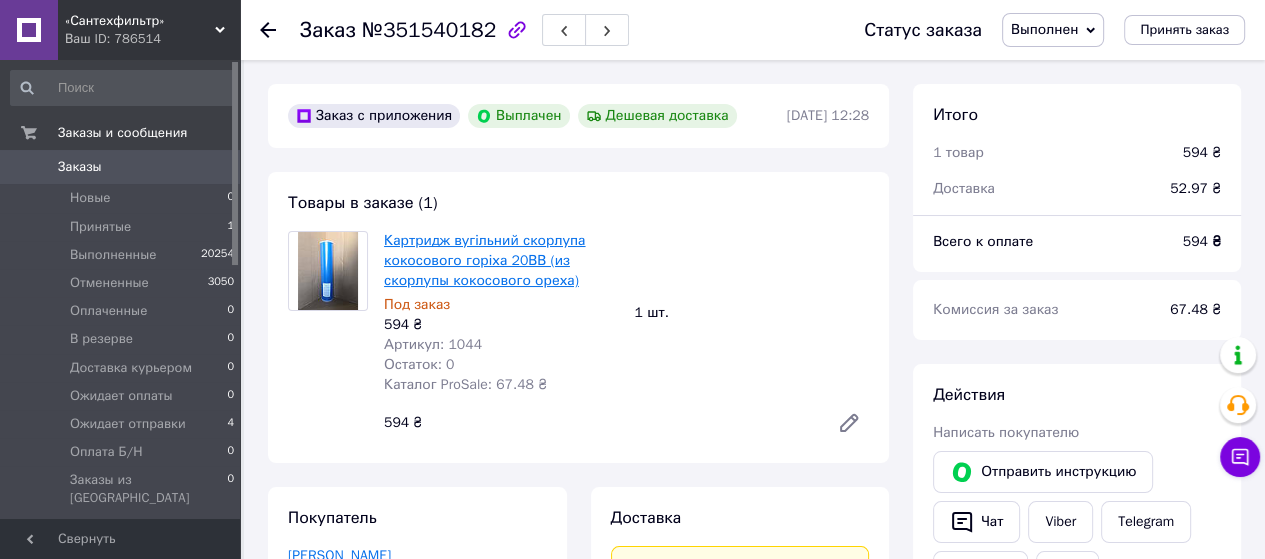 click on "Картридж вугільний скорлупа кокосового горіха 20ВВ (из скорлупы кокосового ореха)" at bounding box center [484, 260] 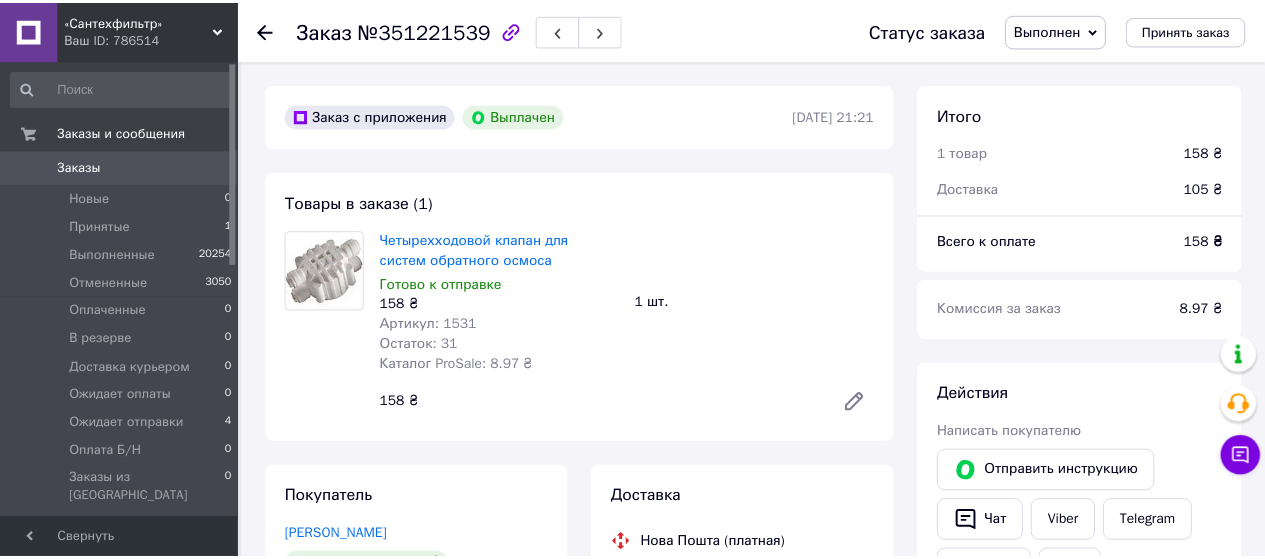 scroll, scrollTop: 0, scrollLeft: 0, axis: both 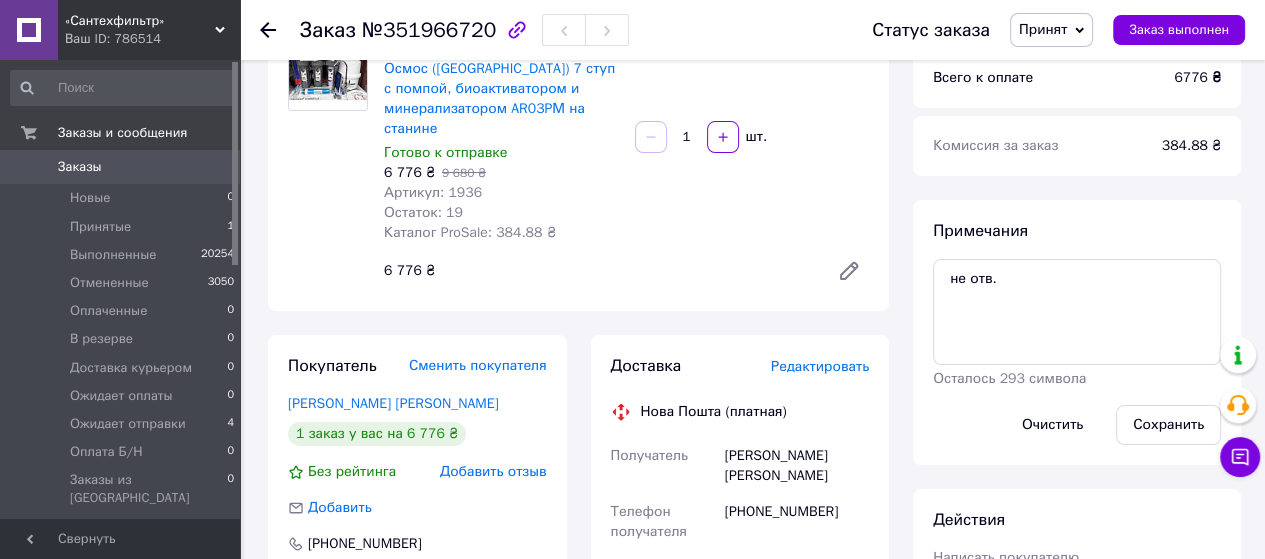 click on "Редактировать" at bounding box center [820, 366] 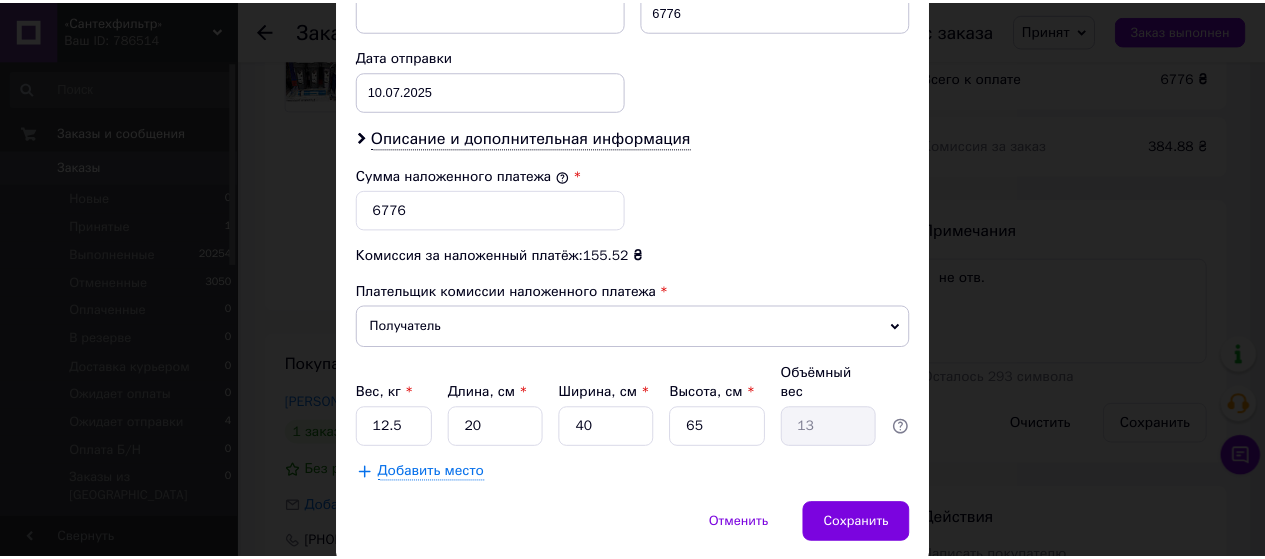 scroll, scrollTop: 960, scrollLeft: 0, axis: vertical 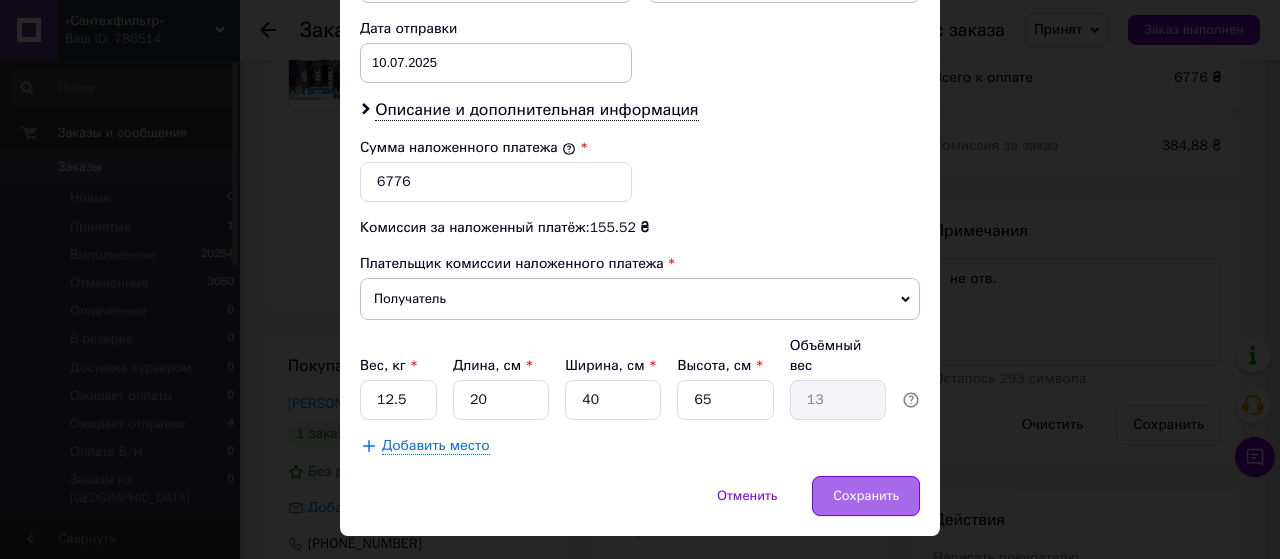 click on "Сохранить" at bounding box center [866, 496] 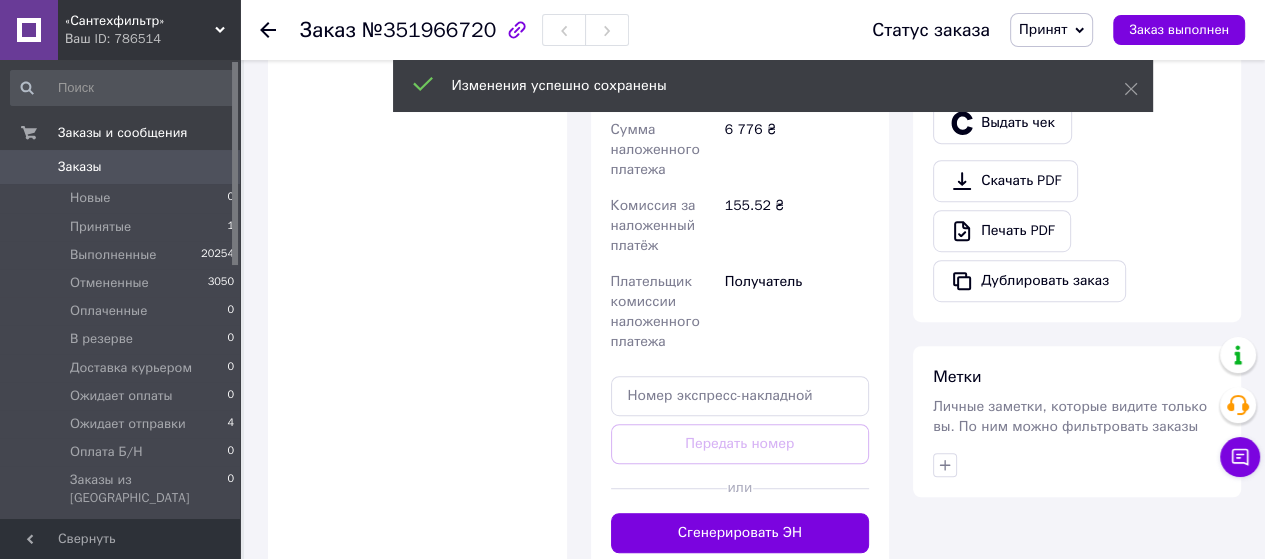 scroll, scrollTop: 1000, scrollLeft: 0, axis: vertical 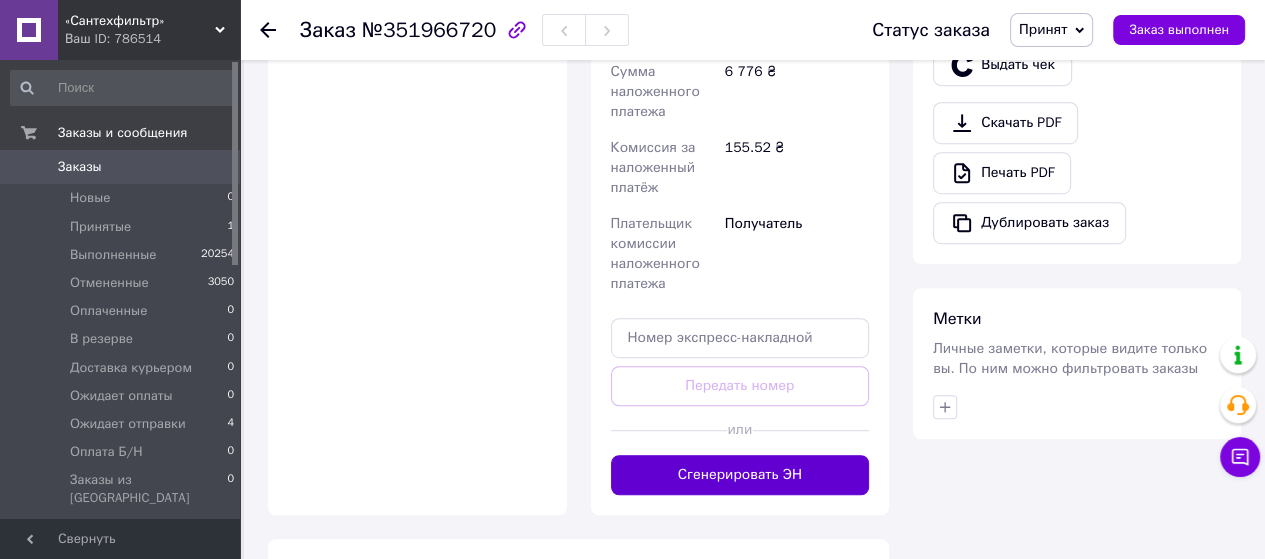 click on "Сгенерировать ЭН" at bounding box center [740, 475] 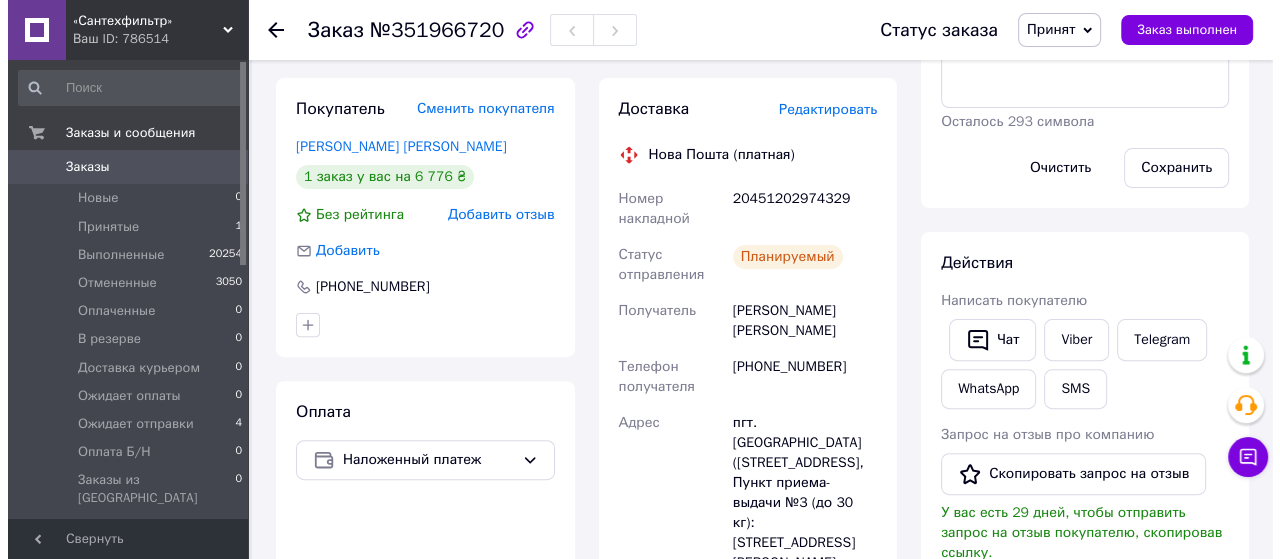 scroll, scrollTop: 400, scrollLeft: 0, axis: vertical 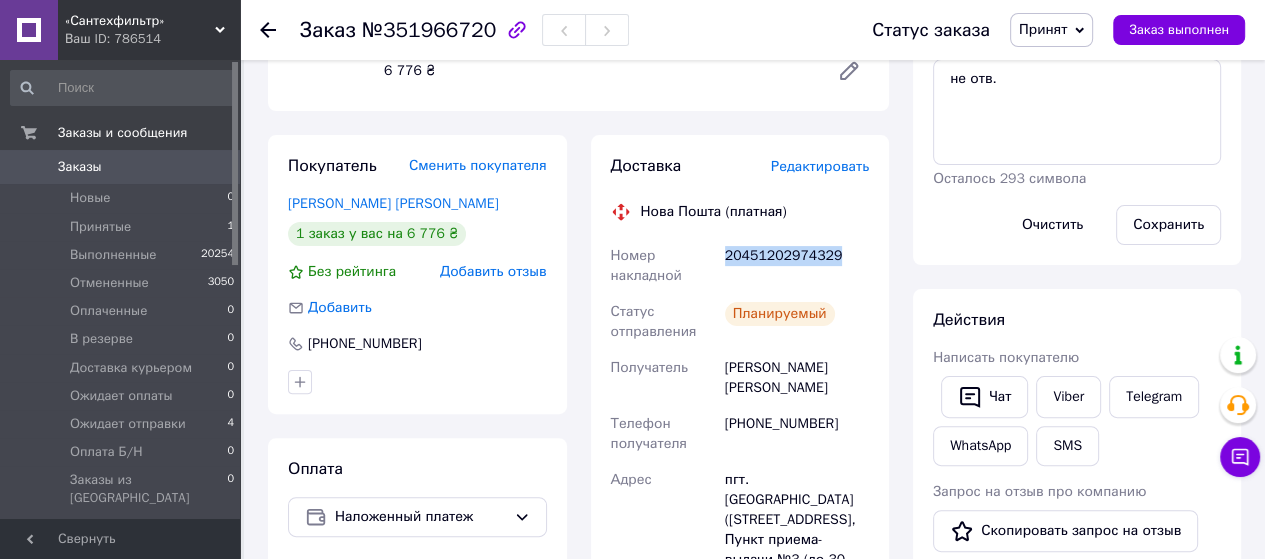 drag, startPoint x: 725, startPoint y: 253, endPoint x: 834, endPoint y: 259, distance: 109.165016 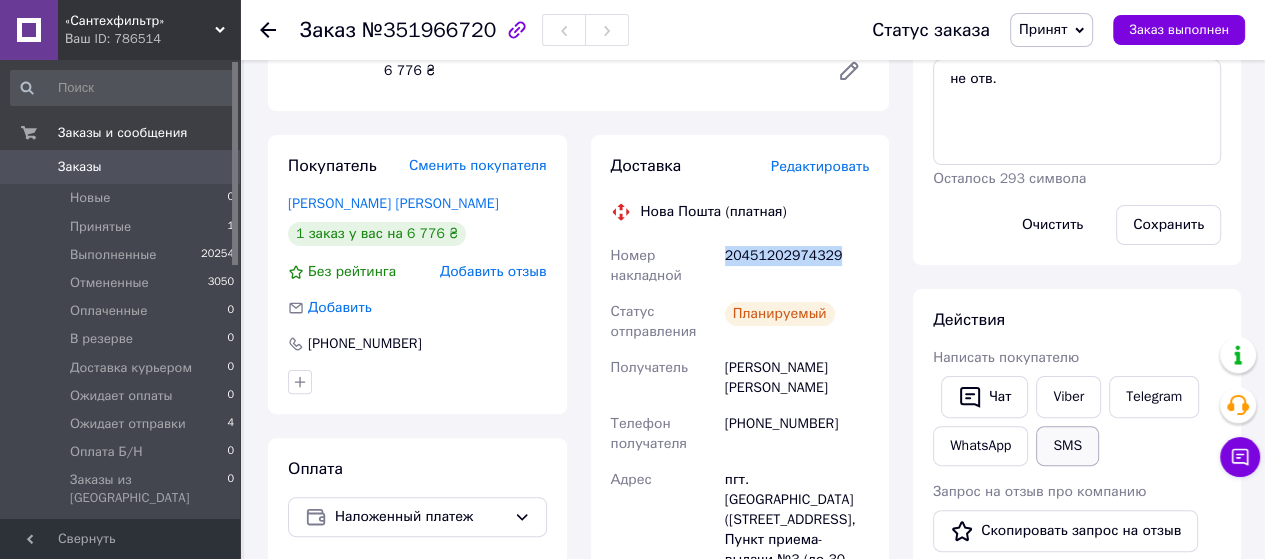 click on "SMS" at bounding box center [1067, 446] 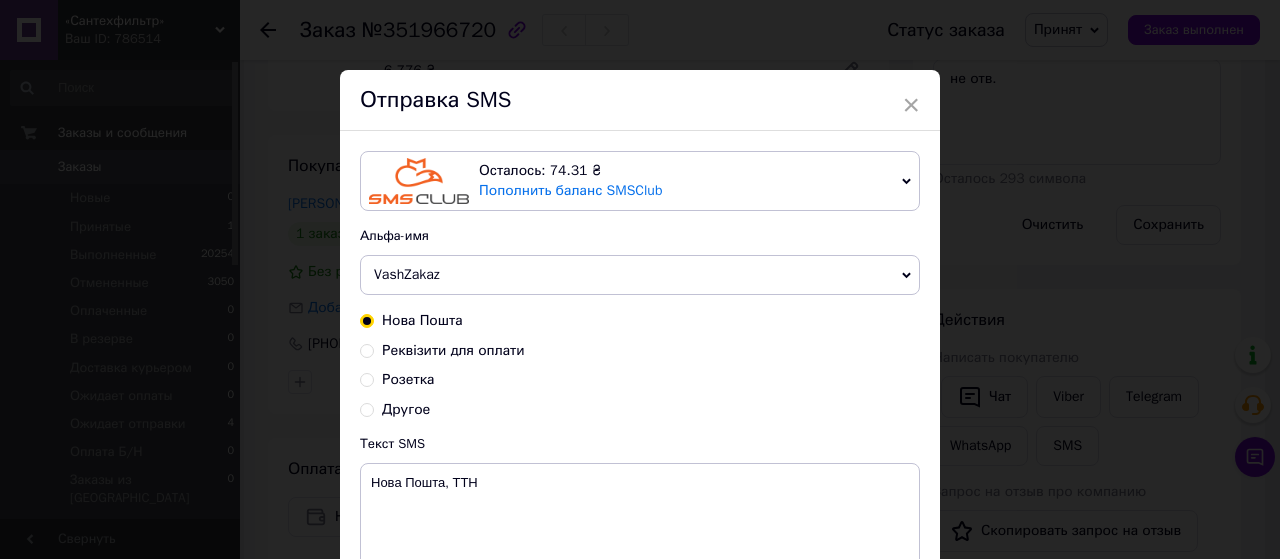 click on "VashZakaz" at bounding box center (407, 274) 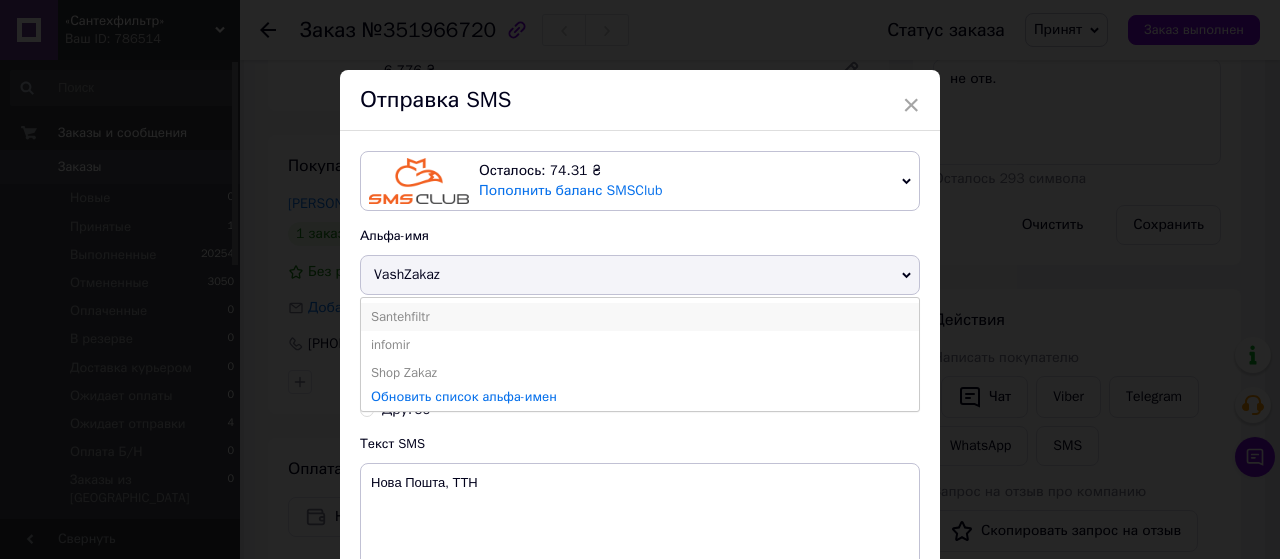 click on "Santehfiltr" at bounding box center (640, 317) 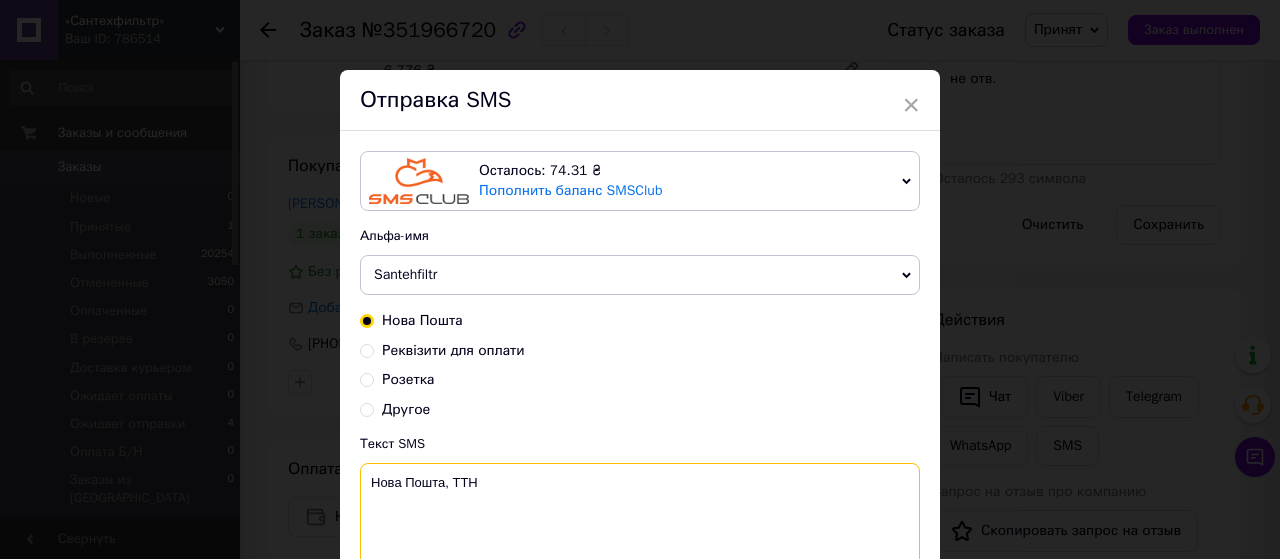 paste on "20451202974329" 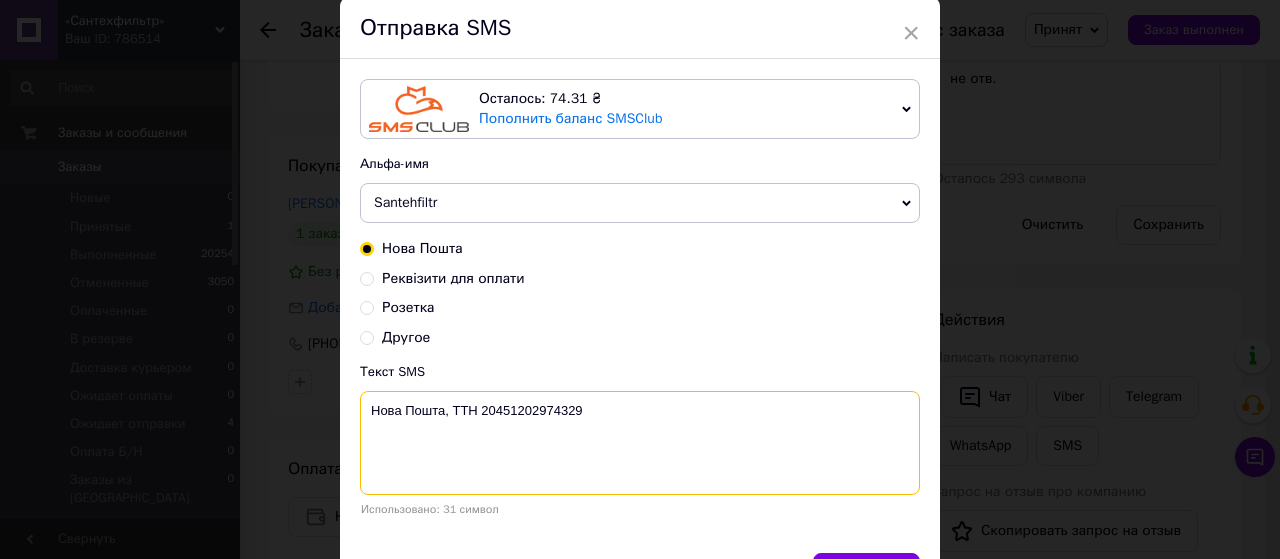 scroll, scrollTop: 100, scrollLeft: 0, axis: vertical 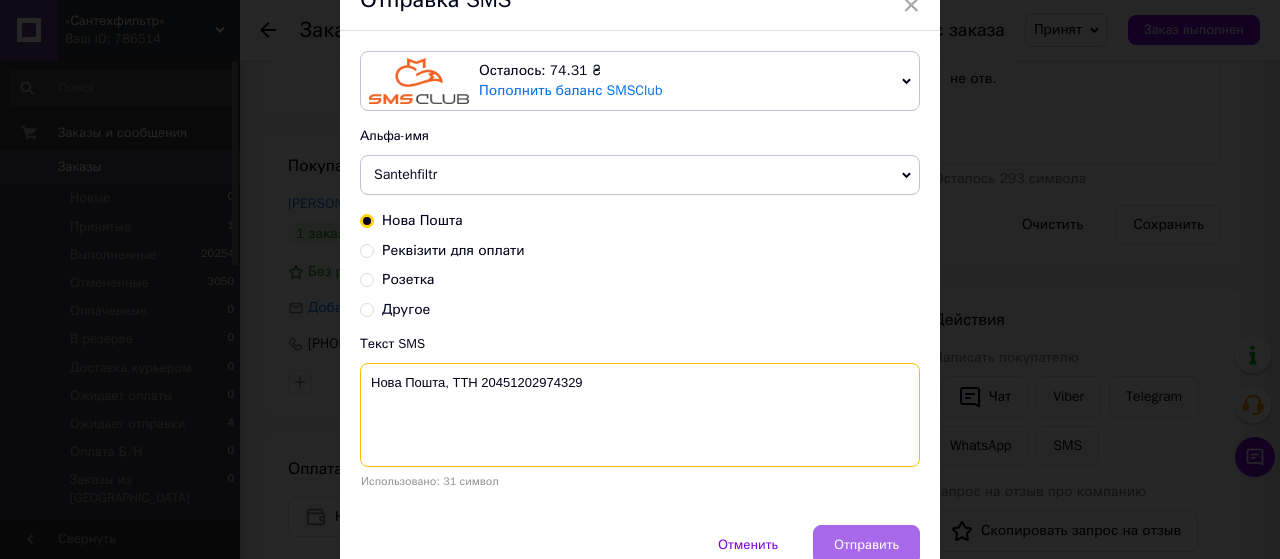 type on "Нова Пошта, ТТН 20451202974329" 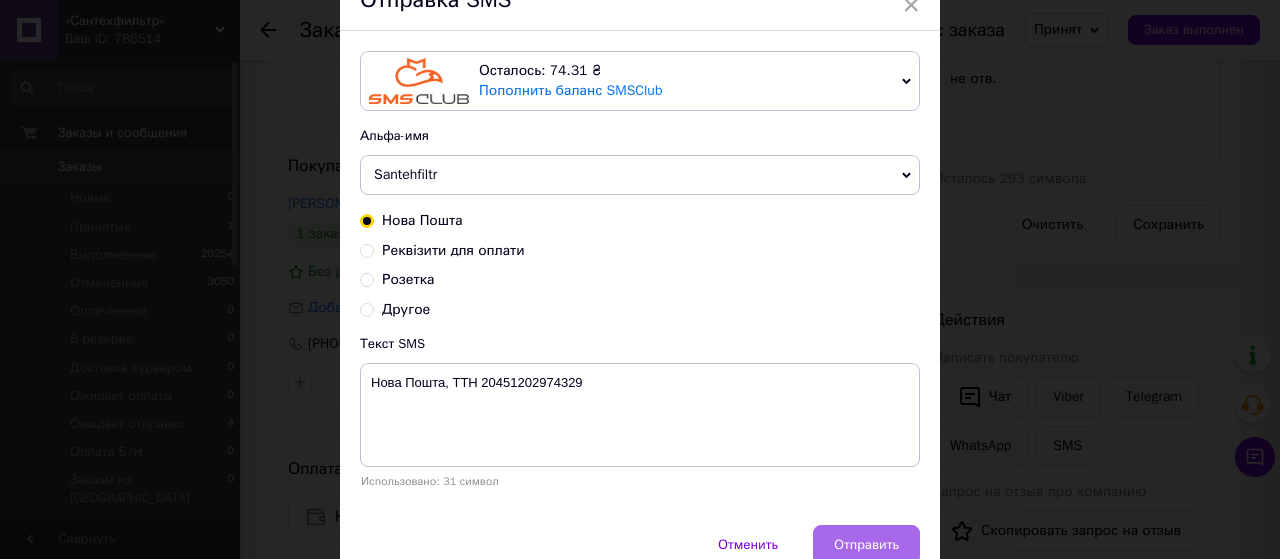 click on "Отправить" at bounding box center [866, 545] 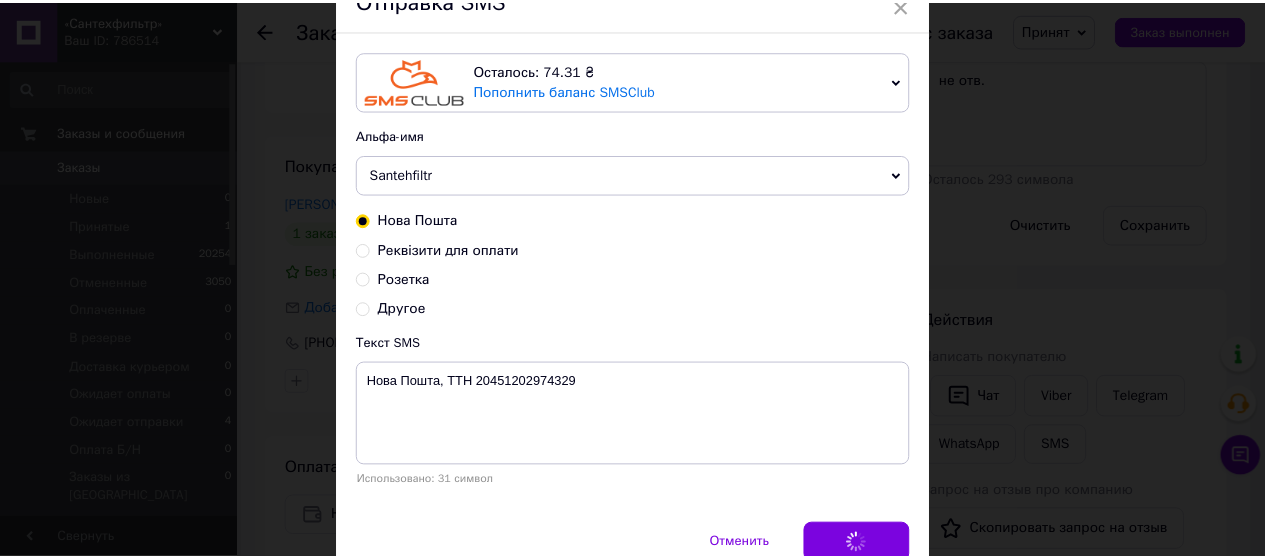 scroll, scrollTop: 0, scrollLeft: 0, axis: both 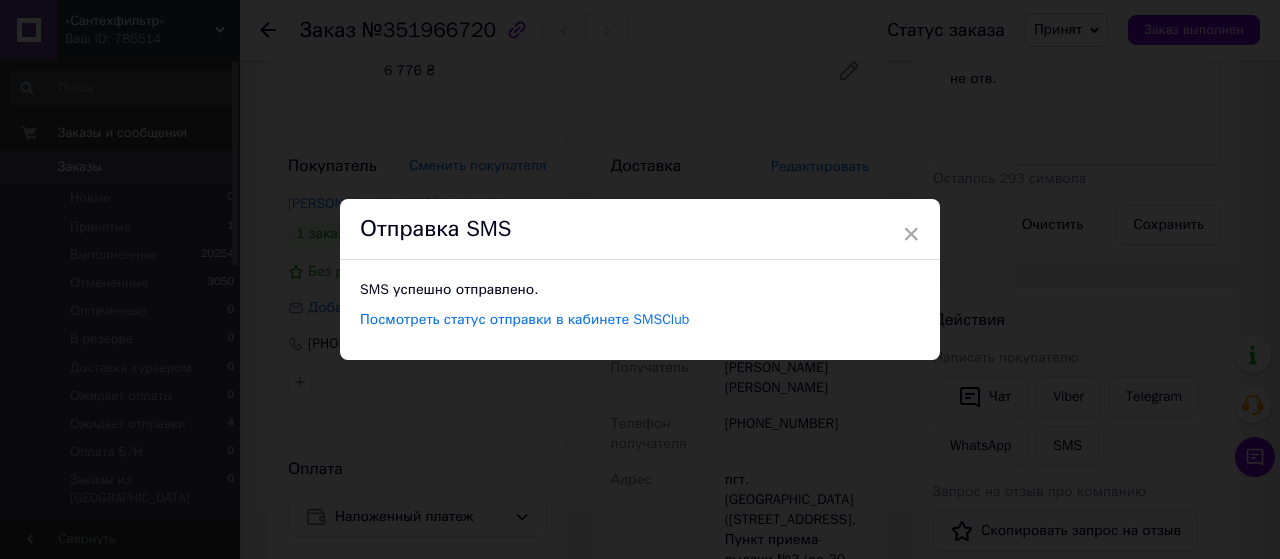 click on "× Отправка SMS SMS успешно отправлено. Посмотреть статус отправки в кабинете SMSClub" at bounding box center [640, 279] 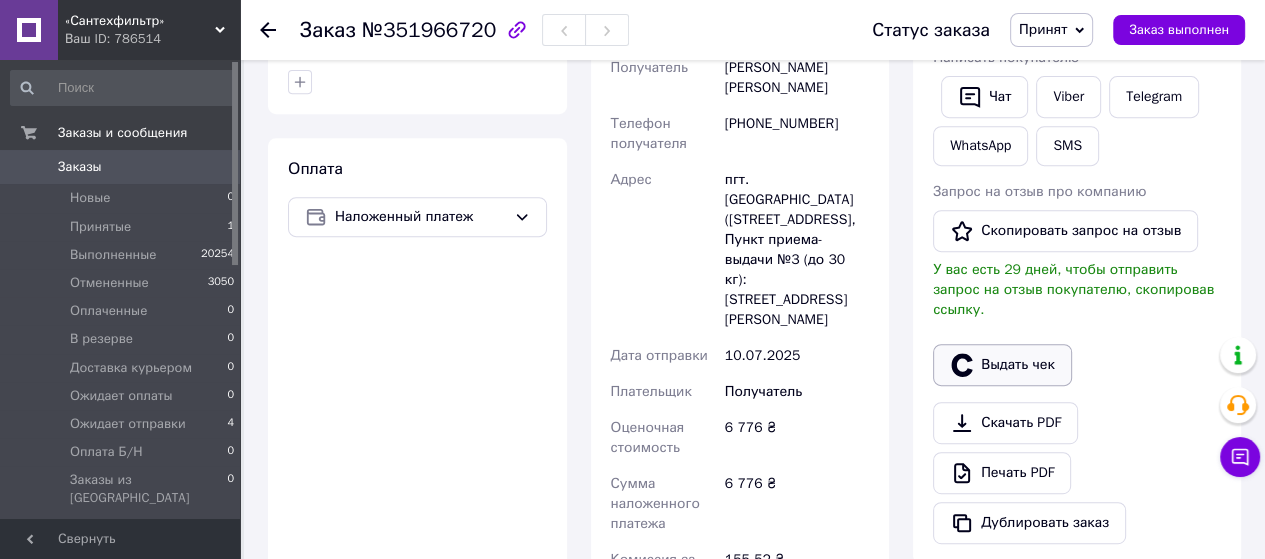 click on "Выдать чек" at bounding box center [1002, 365] 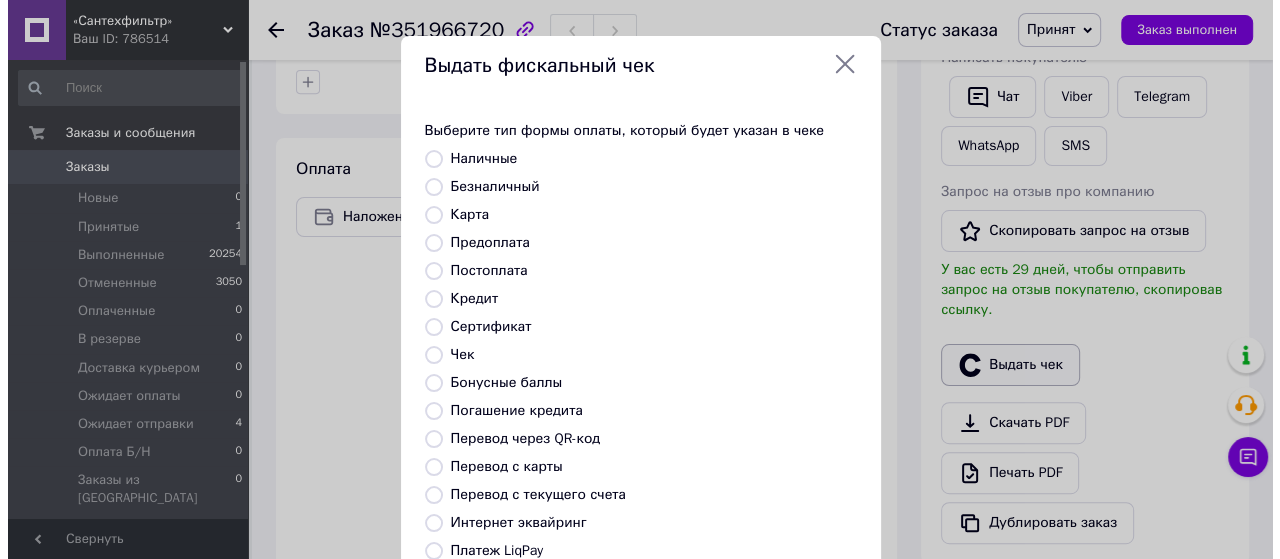 scroll, scrollTop: 680, scrollLeft: 0, axis: vertical 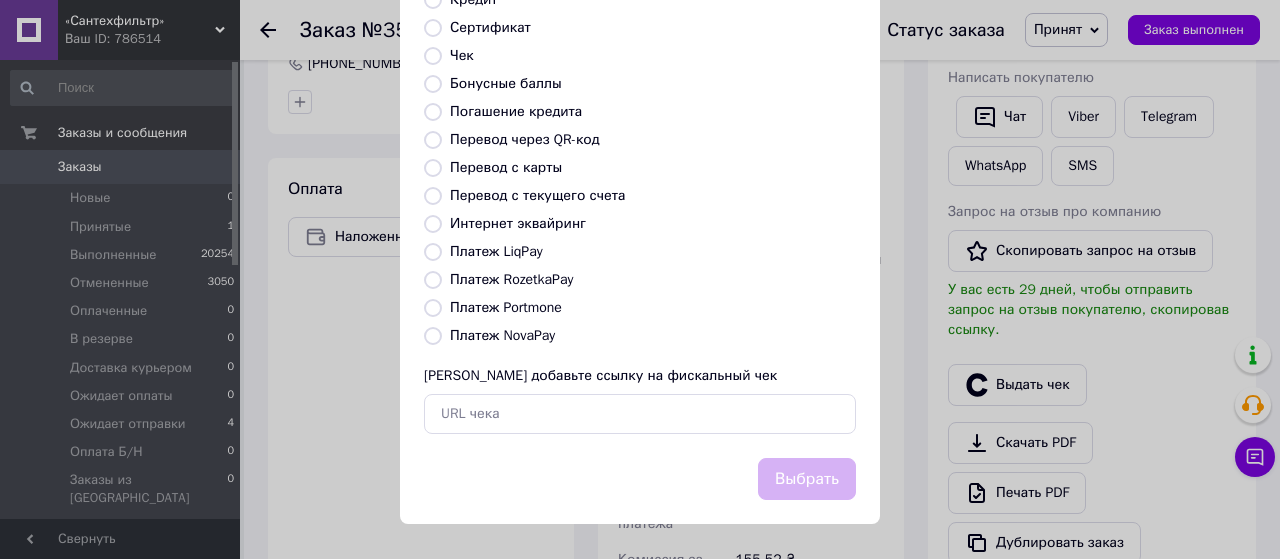click at bounding box center [433, 336] 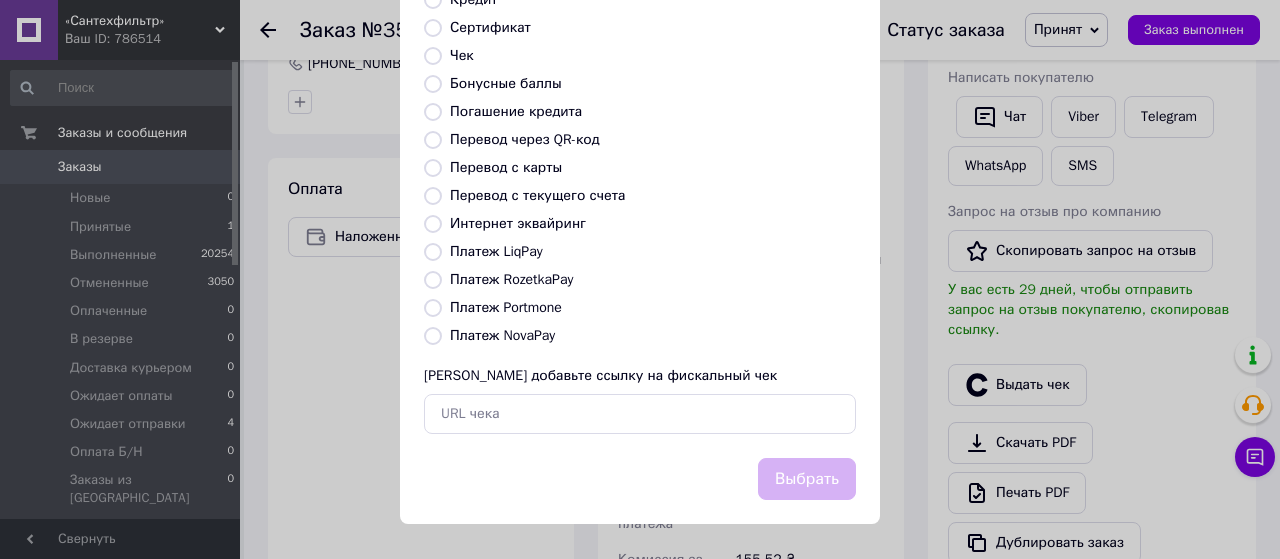 radio on "true" 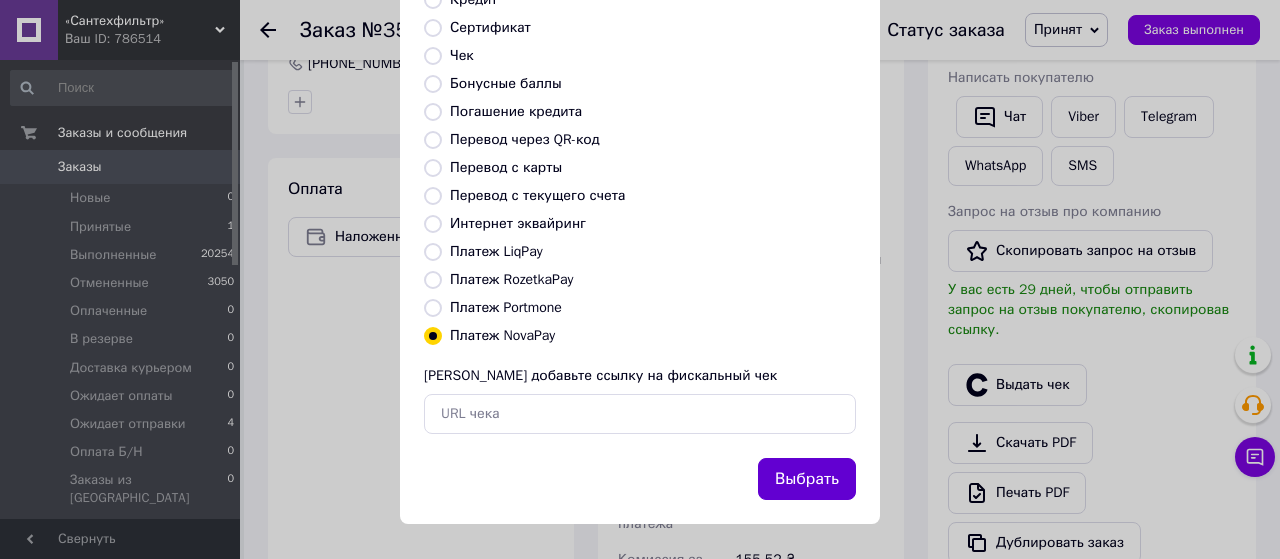 click on "Выбрать" at bounding box center [807, 479] 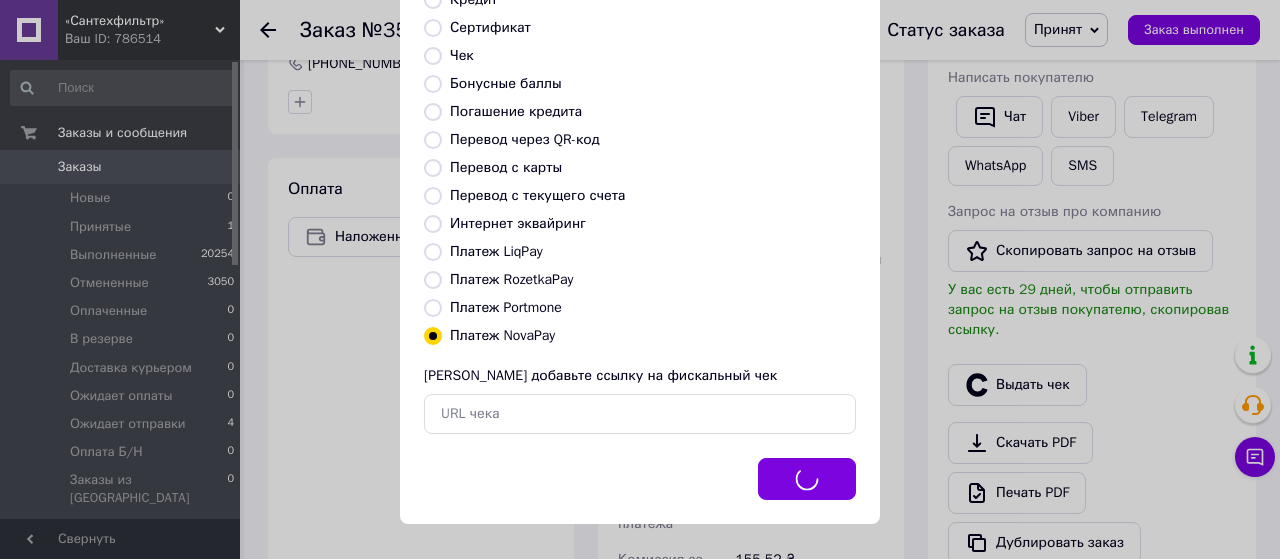 click on "Выдать фискальный чек Выберите тип формы оплаты, который будет указан в чеке Наличные Безналичный Карта Предоплата Постоплата Кредит Сертификат Чек Бонусные баллы Погашение кредита Перевод через QR-код Перевод с карты Перевод с текущего счета Интернет эквайринг Платеж LiqPay Платеж RozetkaPay Платеж Portmone Платеж NovaPay Или добавьте ссылку на фискальный чек Выбрать" at bounding box center (640, 130) 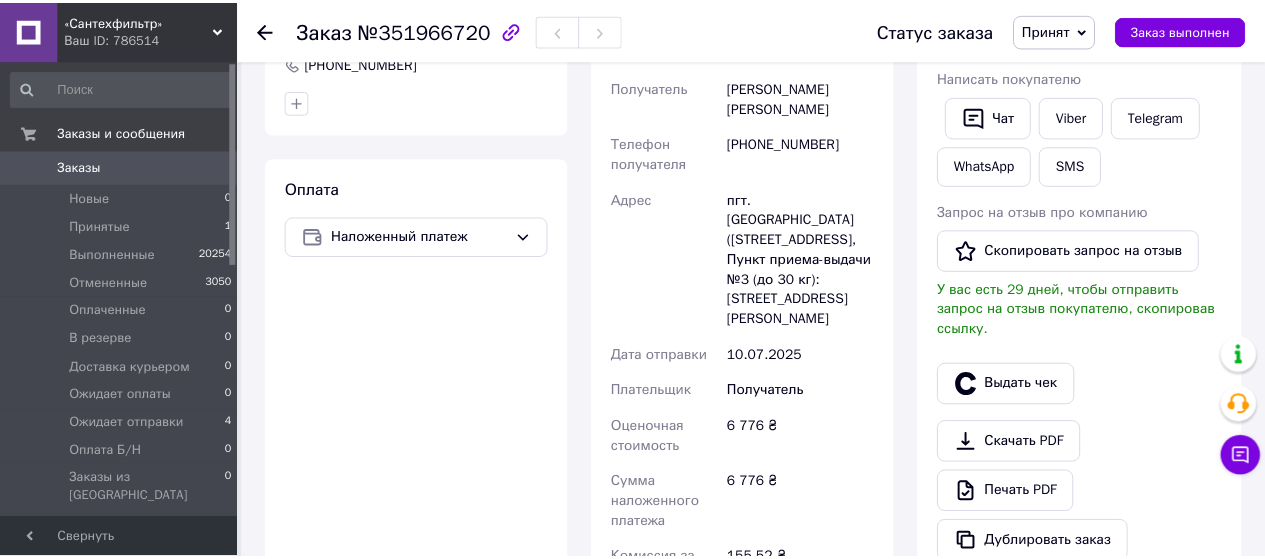 scroll, scrollTop: 700, scrollLeft: 0, axis: vertical 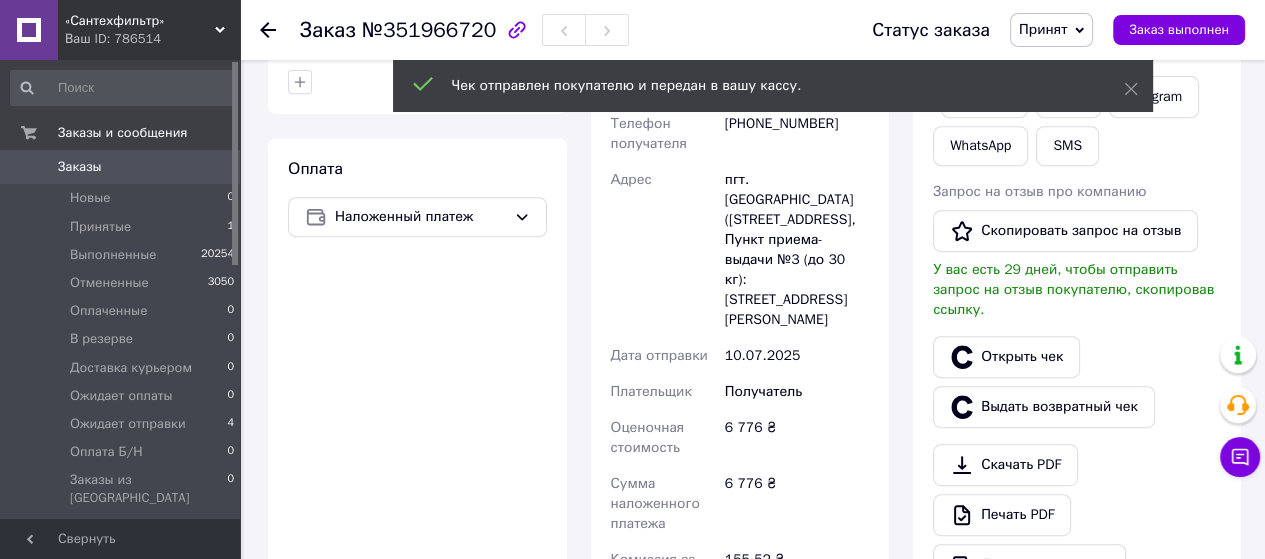 click on "Принят" at bounding box center [1043, 29] 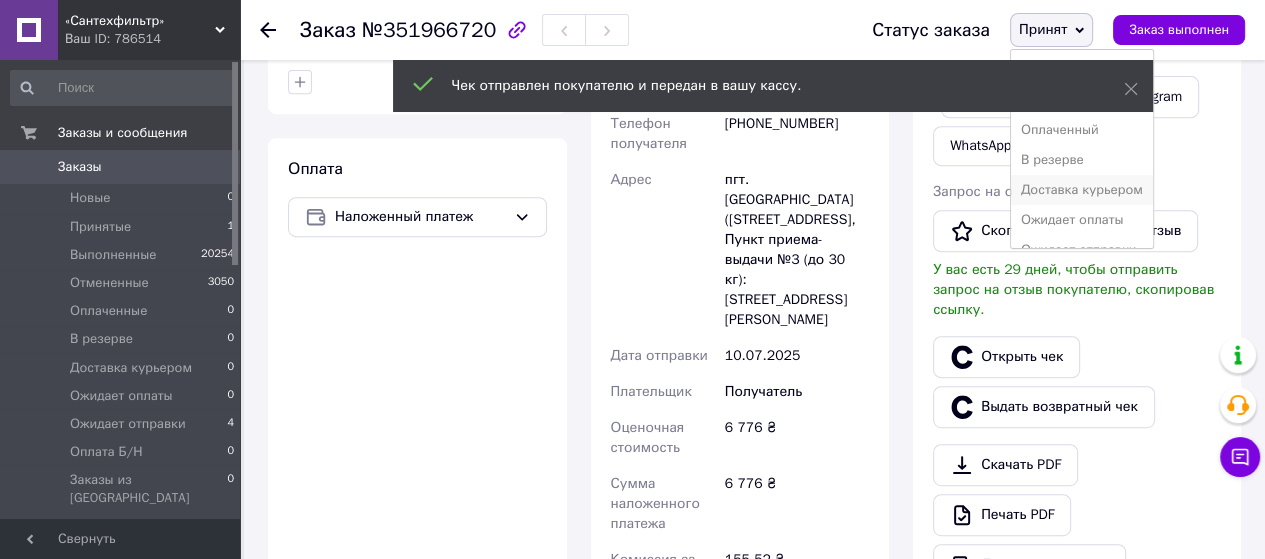 scroll, scrollTop: 51, scrollLeft: 0, axis: vertical 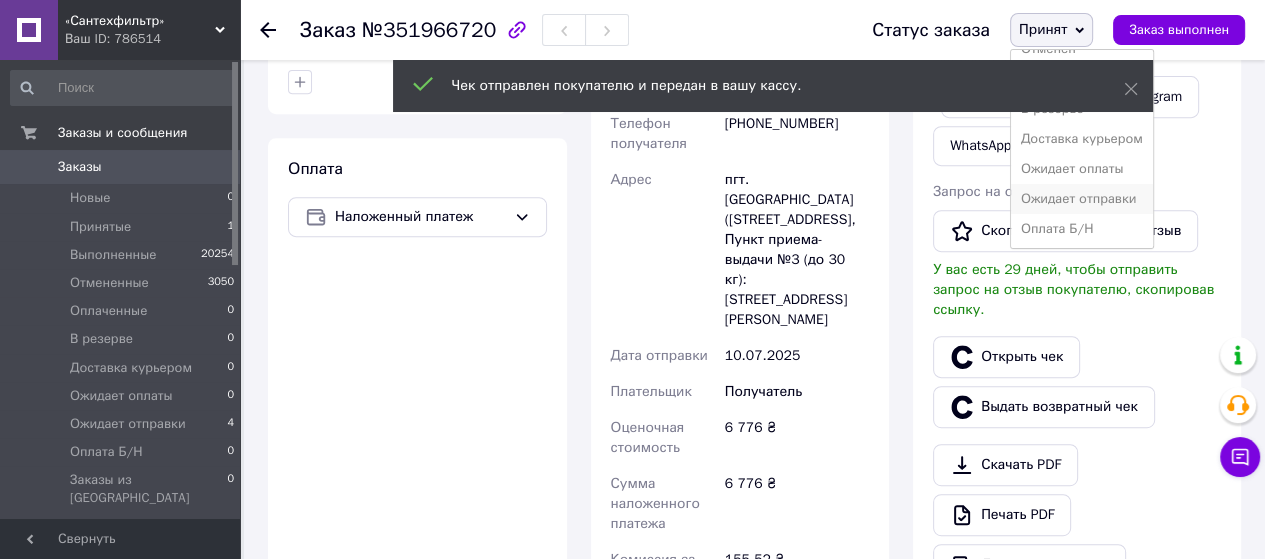 click on "Ожидает отправки" at bounding box center (1082, 199) 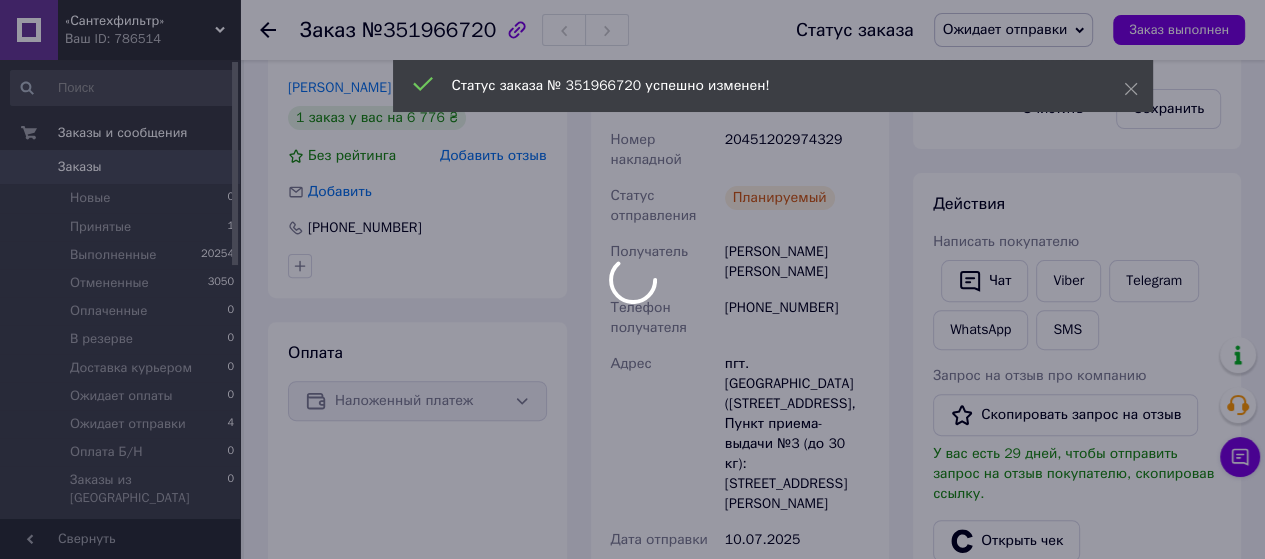 scroll, scrollTop: 500, scrollLeft: 0, axis: vertical 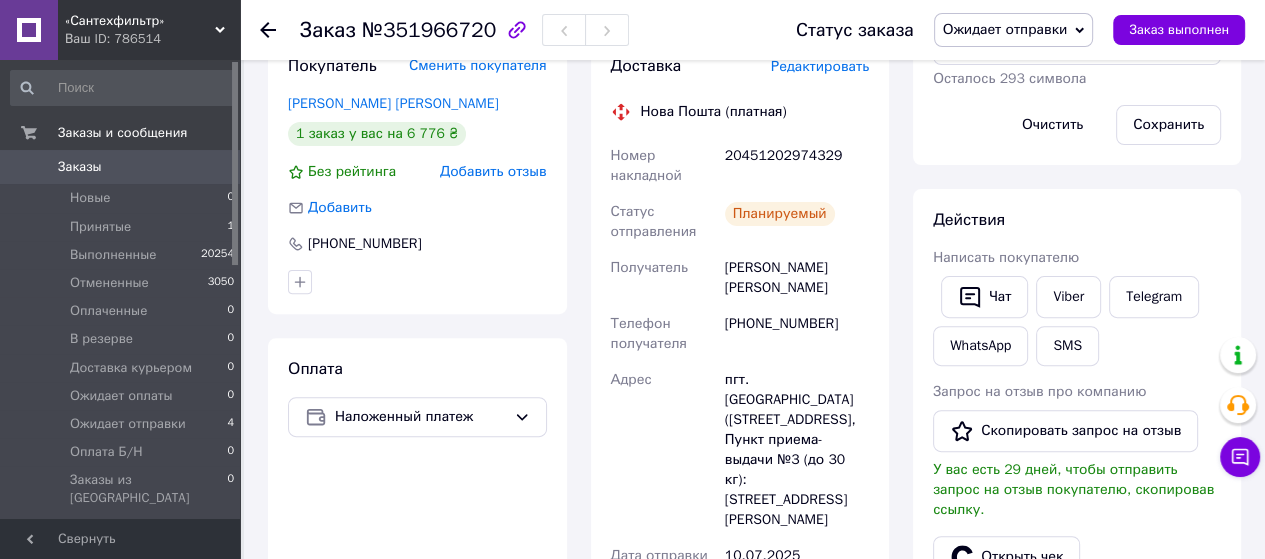 click on "Планируемый" at bounding box center [797, 222] 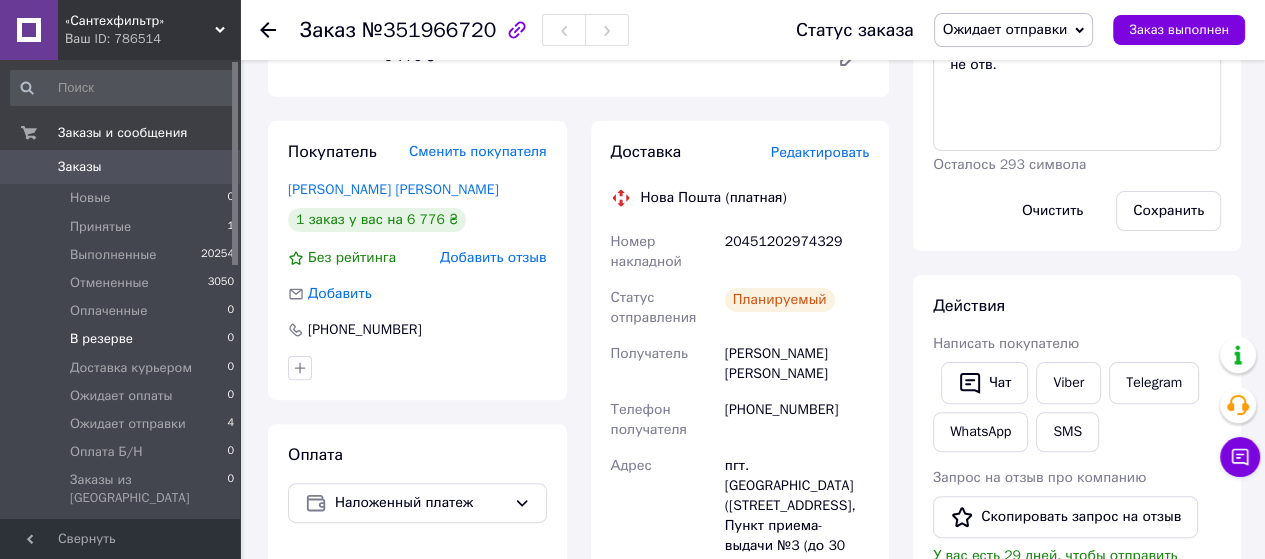 scroll, scrollTop: 400, scrollLeft: 0, axis: vertical 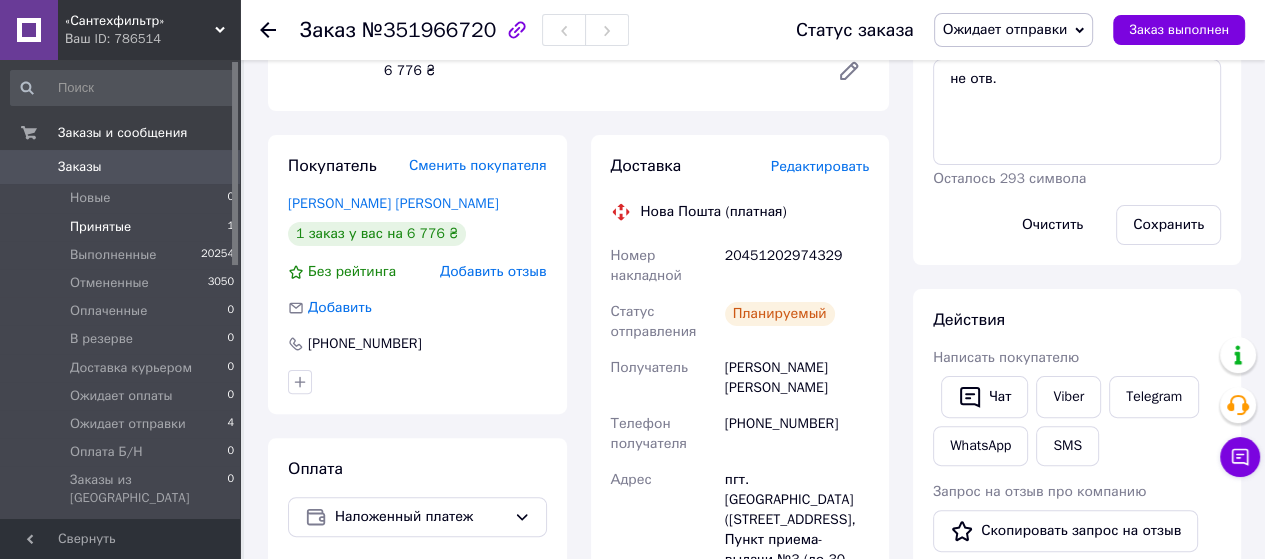 click on "Принятые" at bounding box center [100, 227] 